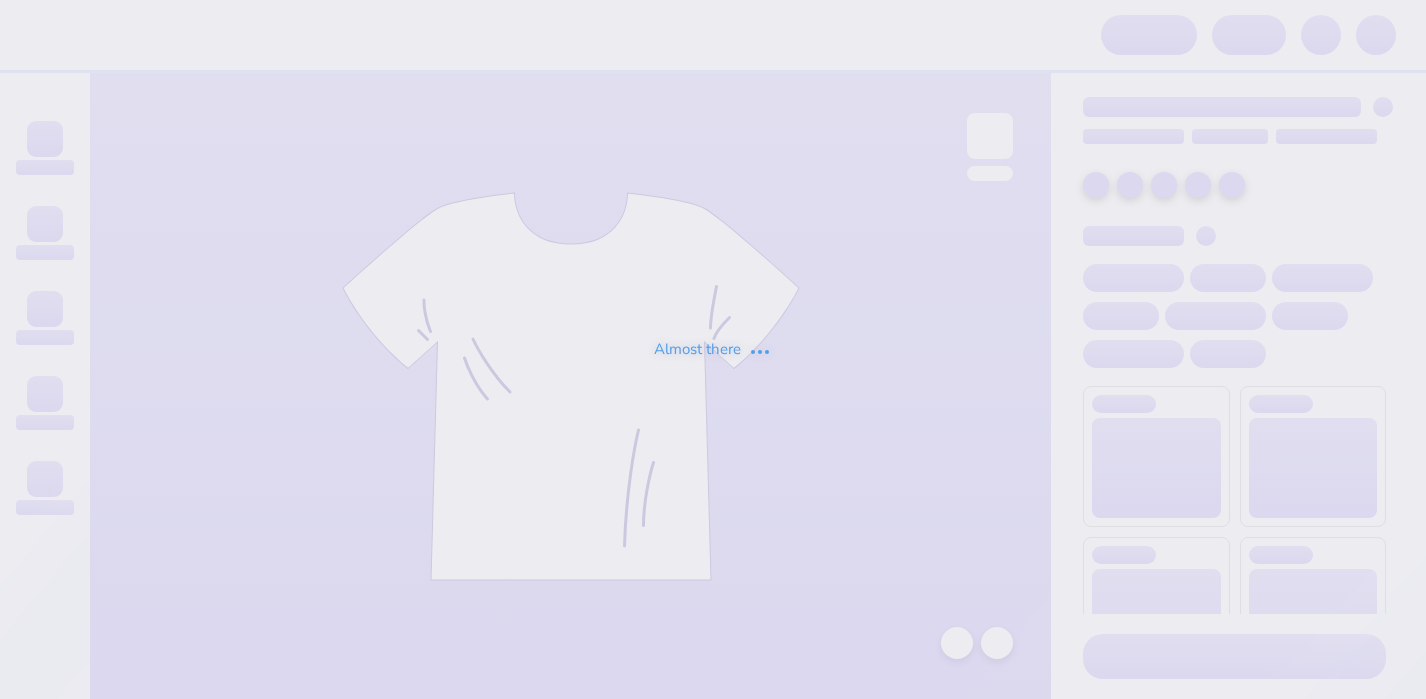 scroll, scrollTop: 0, scrollLeft: 0, axis: both 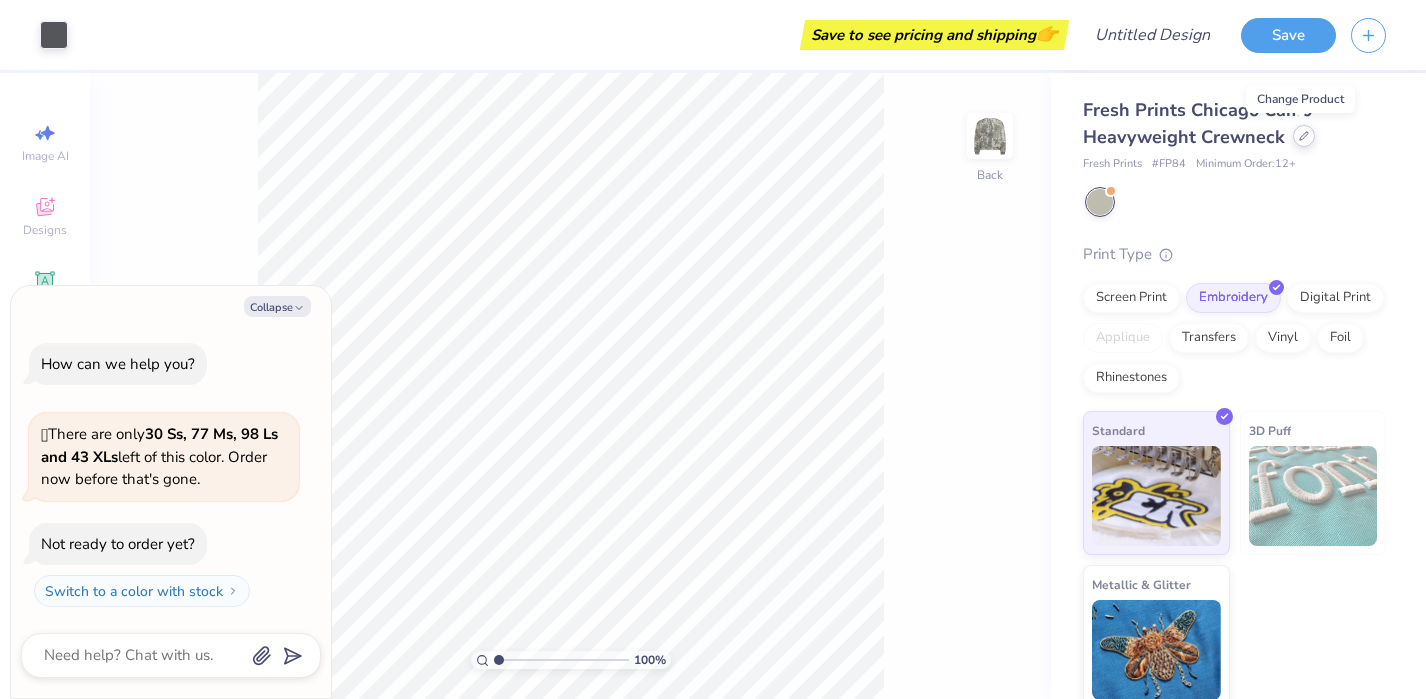 click 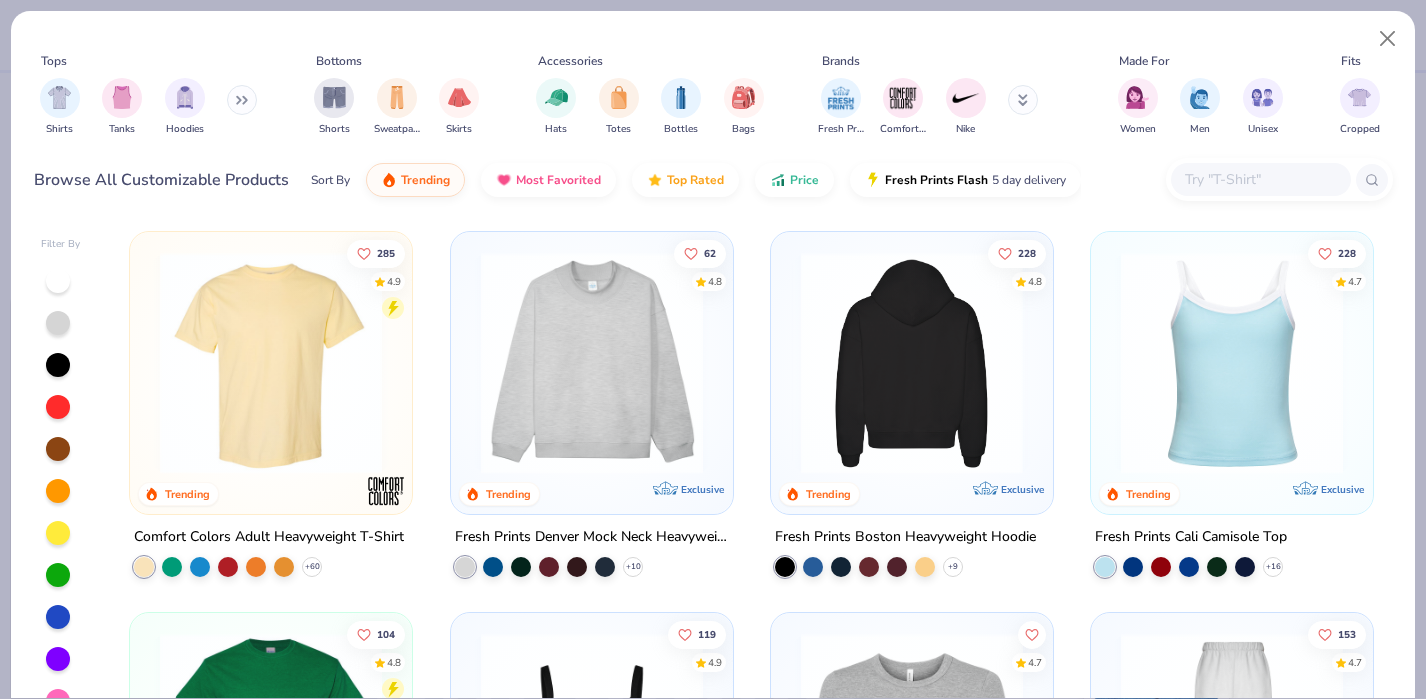 click at bounding box center [912, 363] 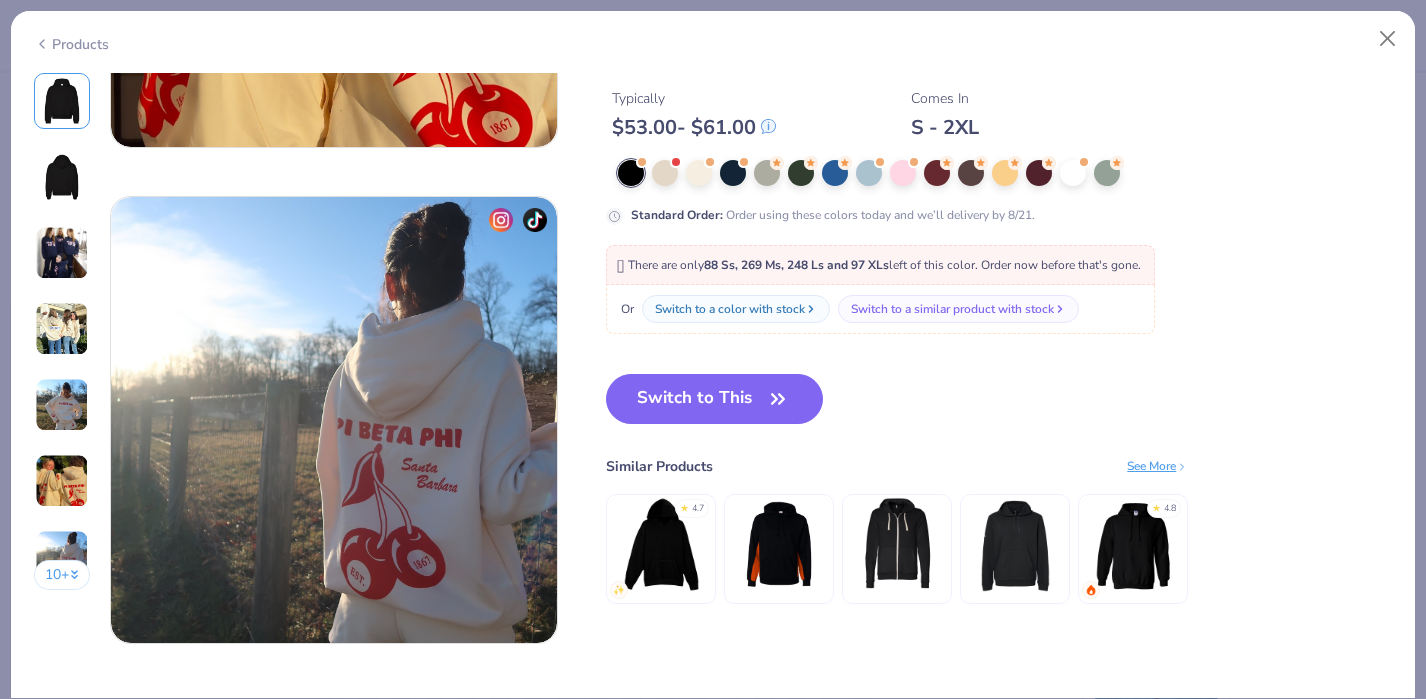 scroll, scrollTop: 2796, scrollLeft: 0, axis: vertical 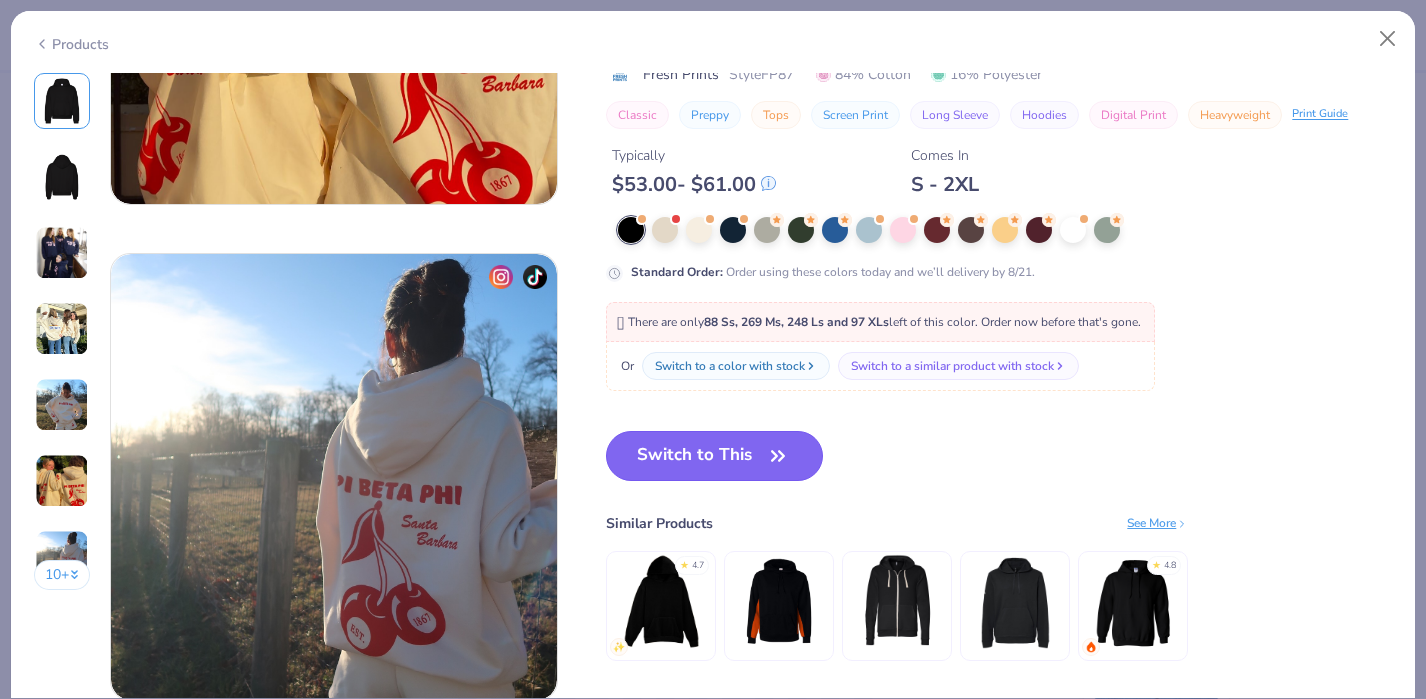 click on "Switch to This" at bounding box center (714, 456) 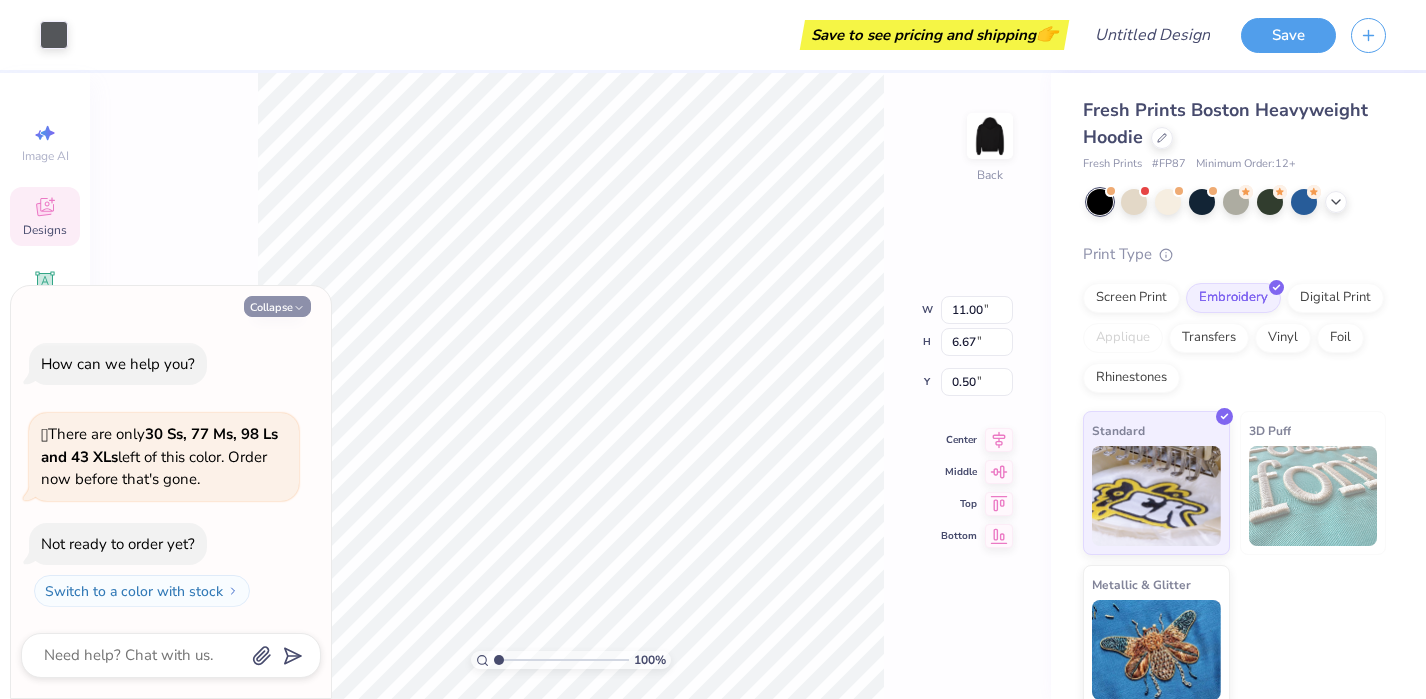 click on "Collapse" at bounding box center [277, 306] 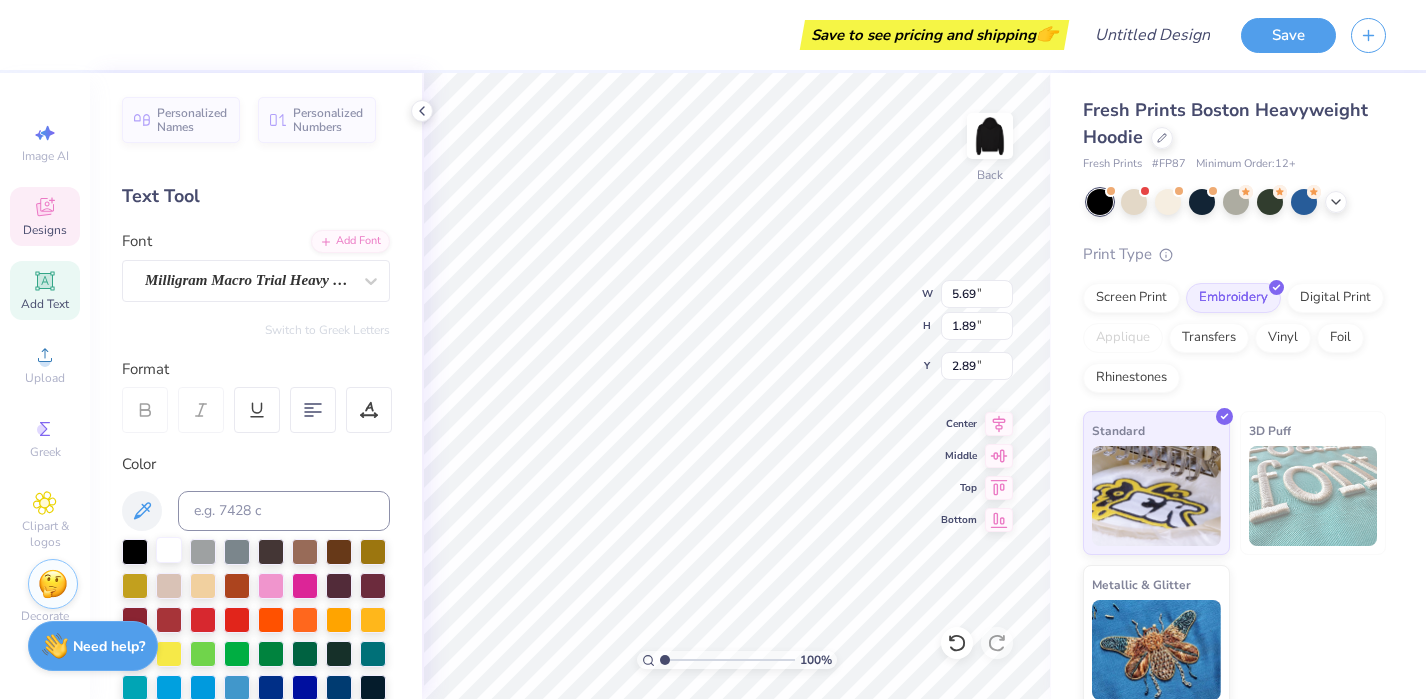 click at bounding box center (169, 550) 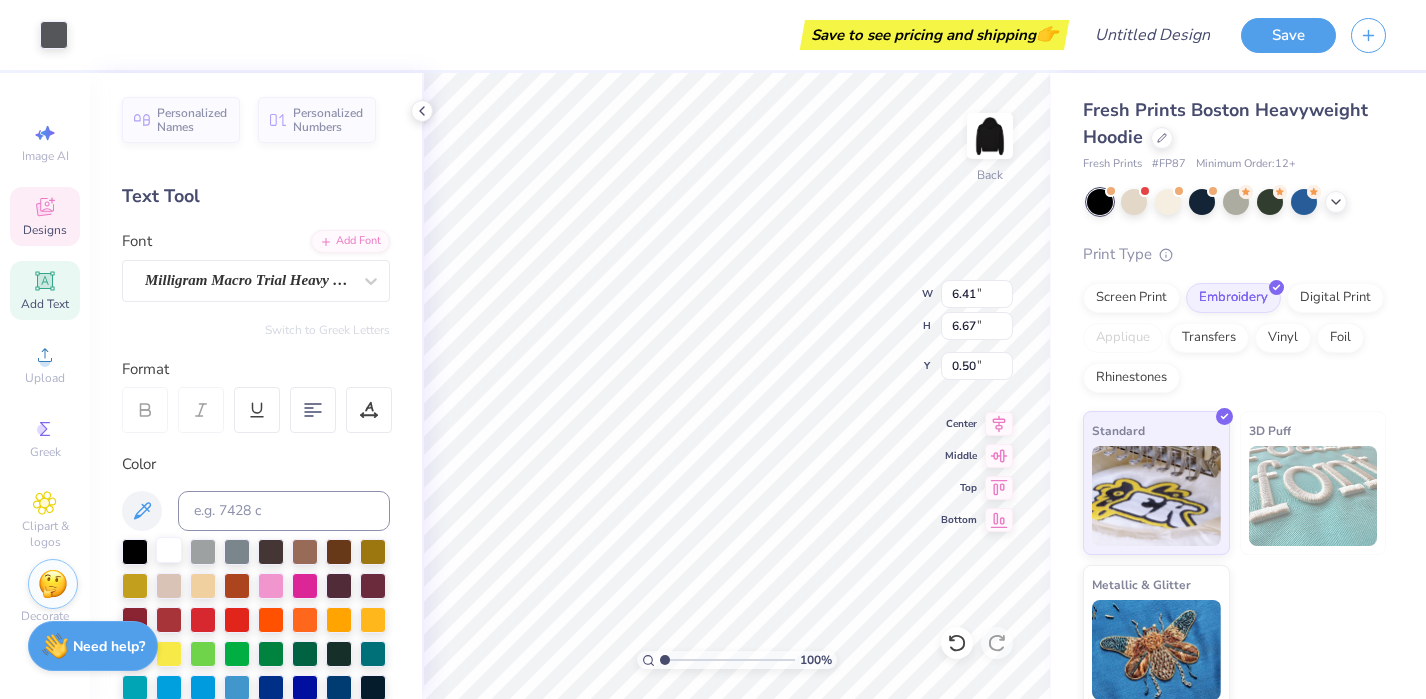 type on "6.41" 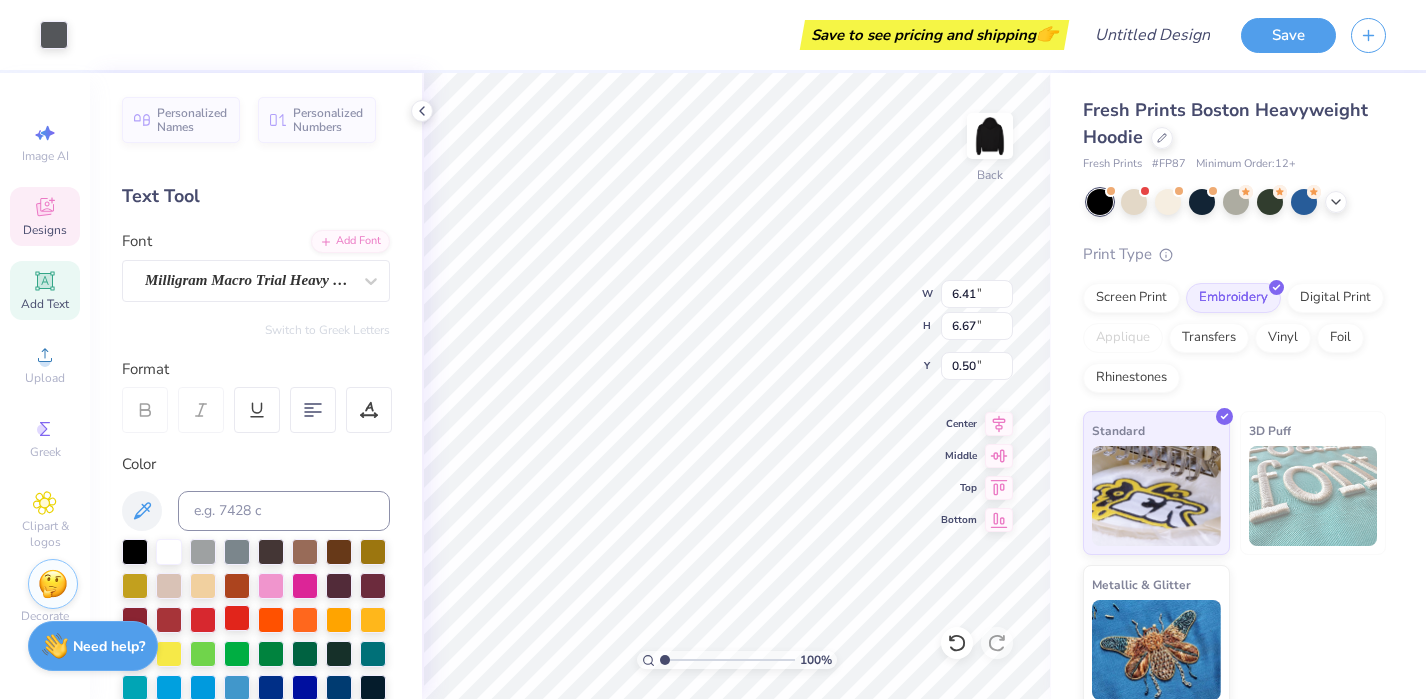 click at bounding box center [237, 618] 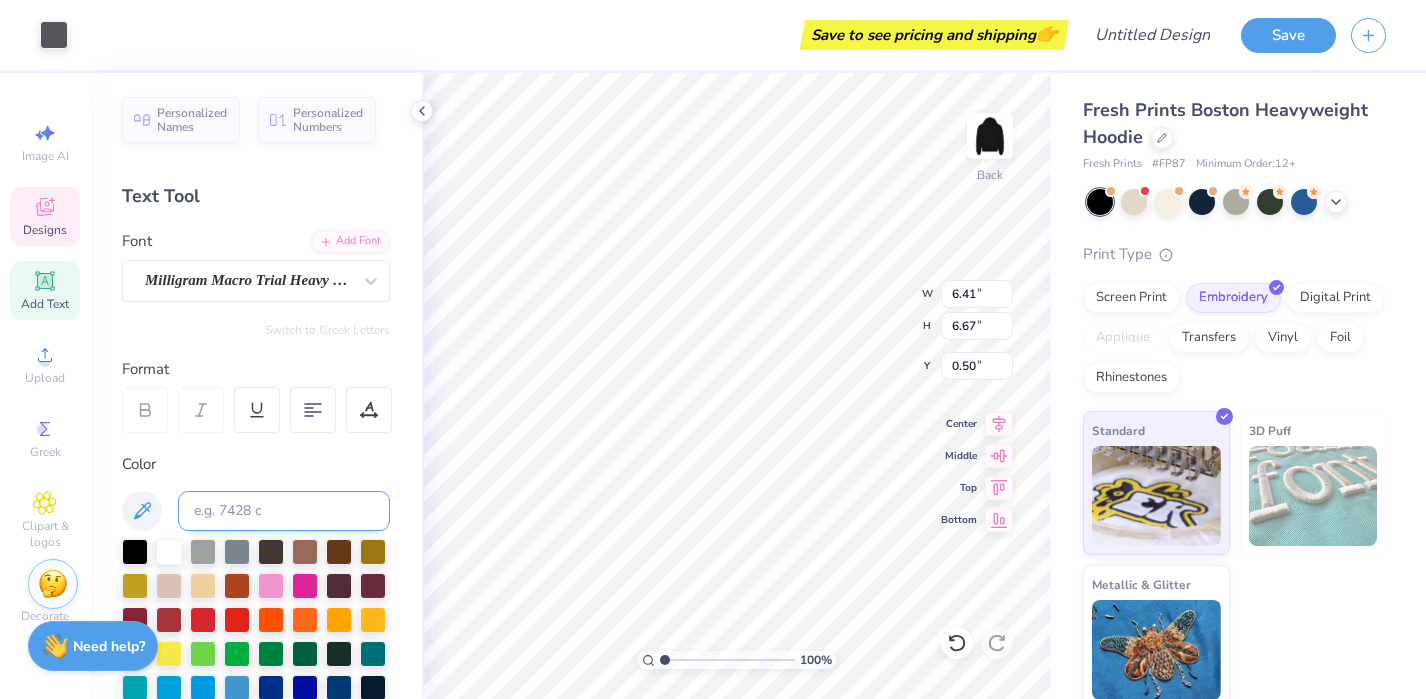 click at bounding box center [169, 552] 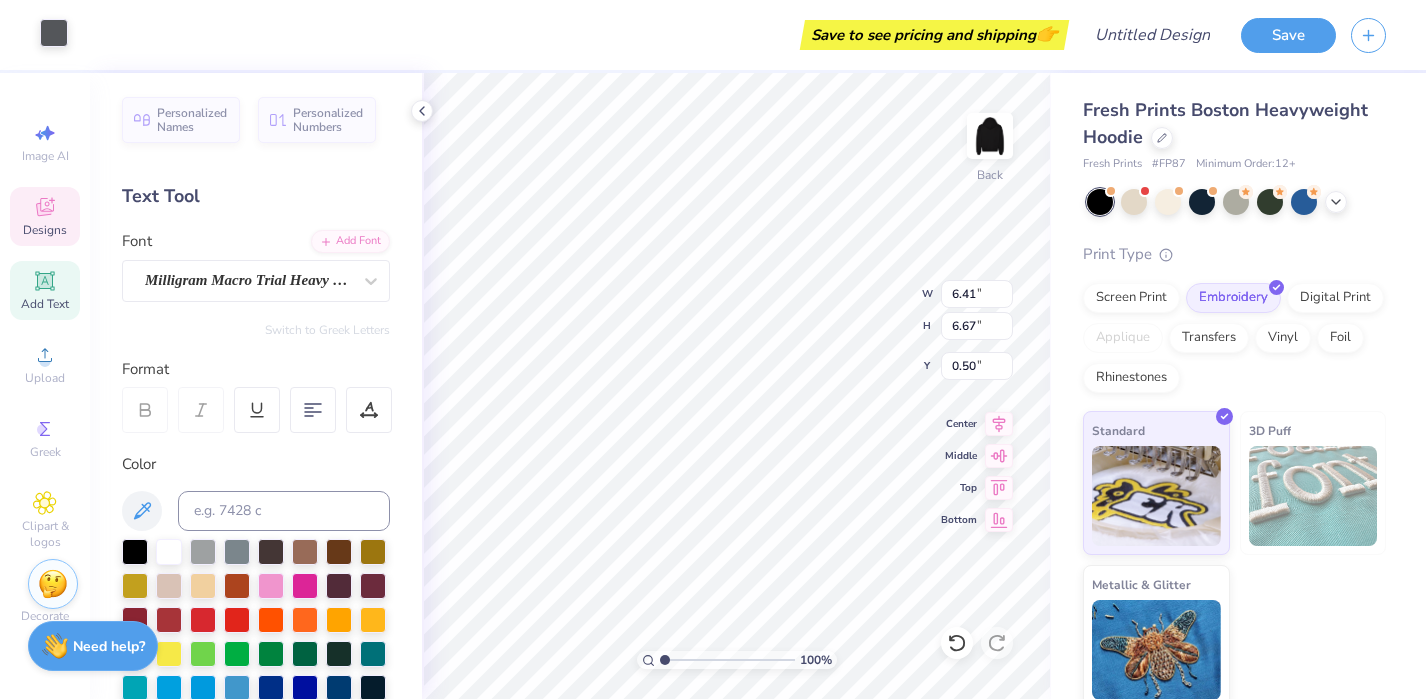 click at bounding box center (54, 33) 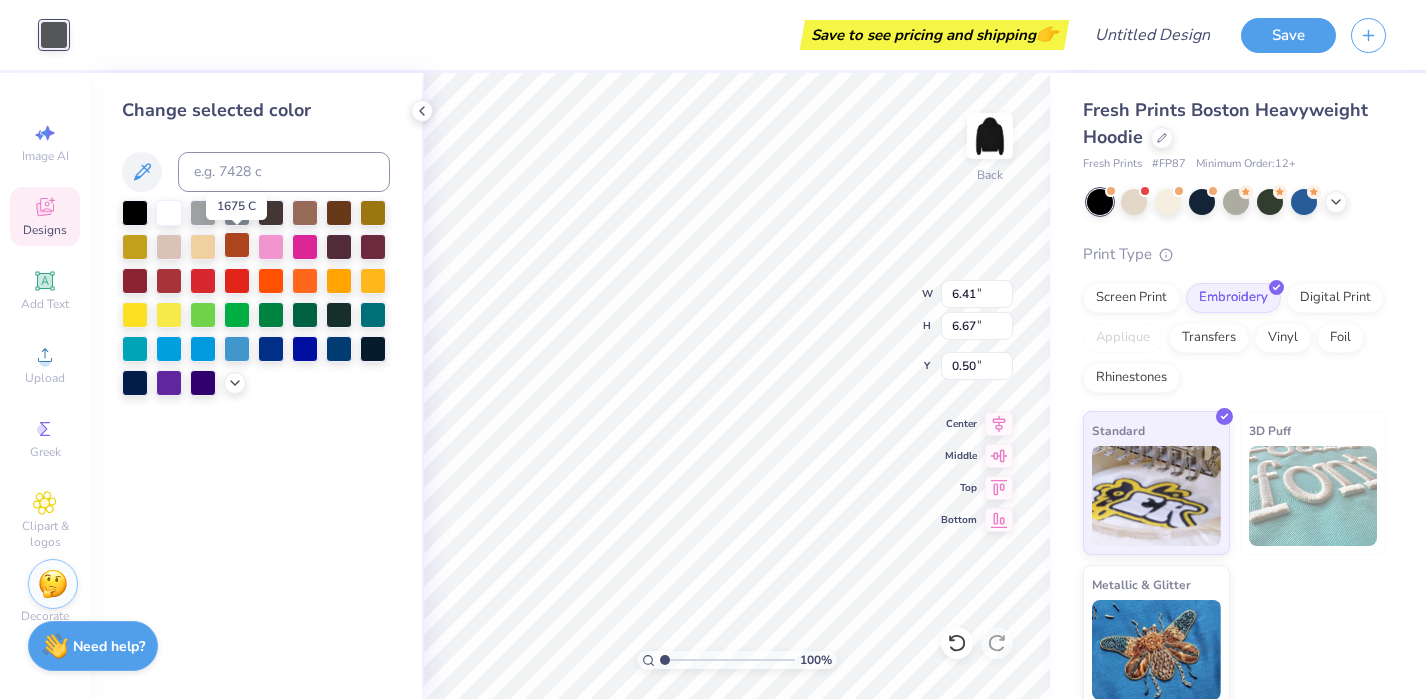 click at bounding box center [237, 245] 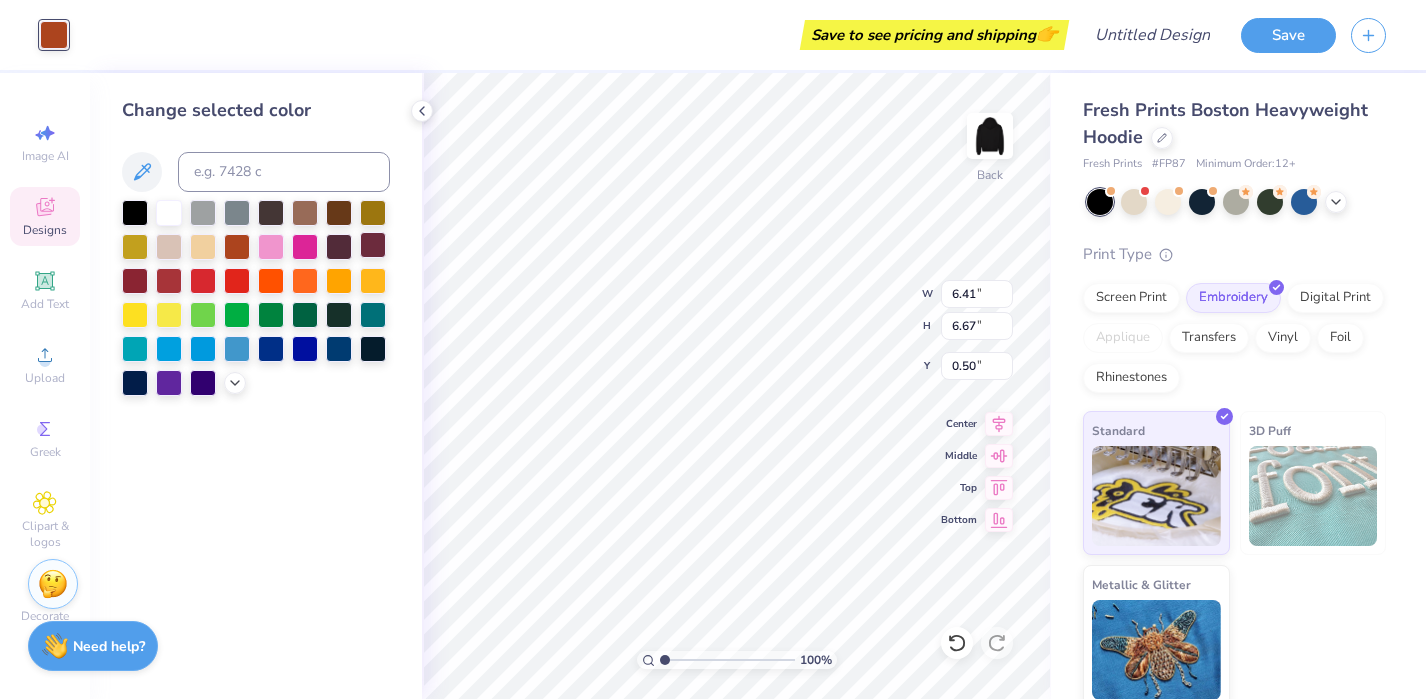 click at bounding box center (373, 245) 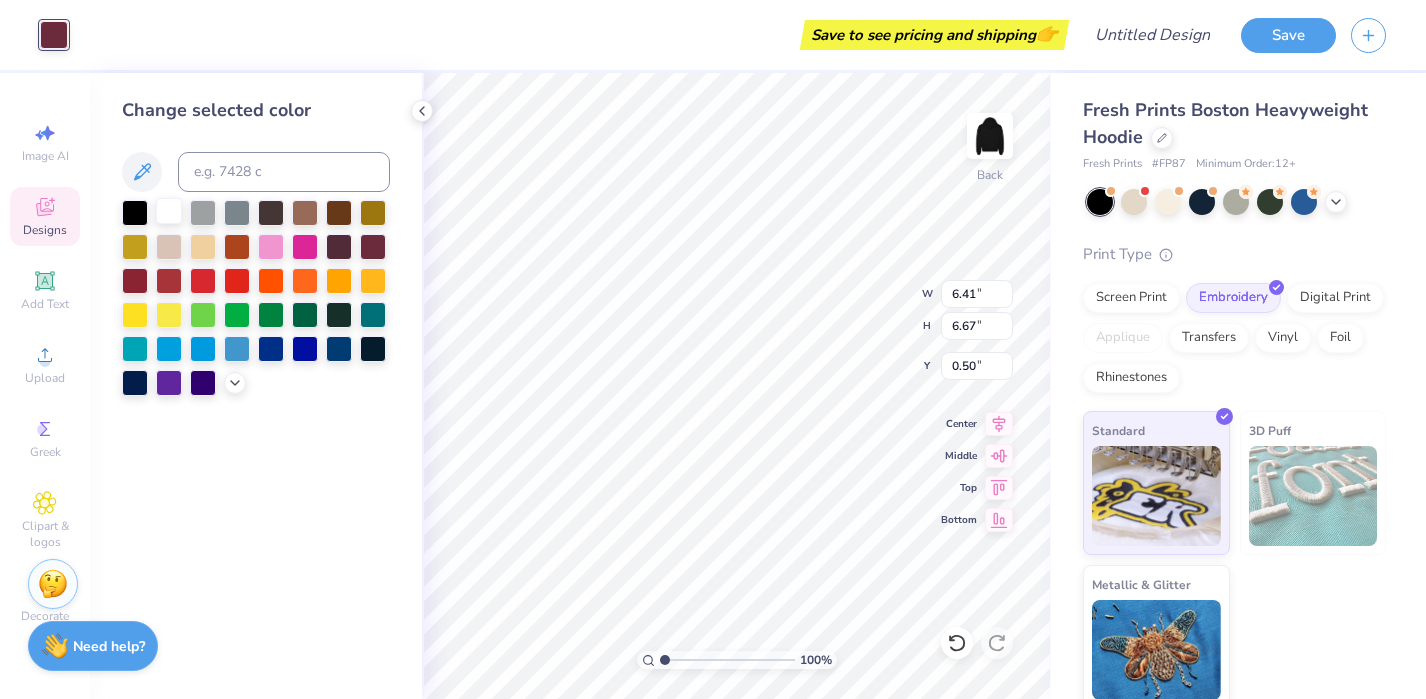click at bounding box center (169, 211) 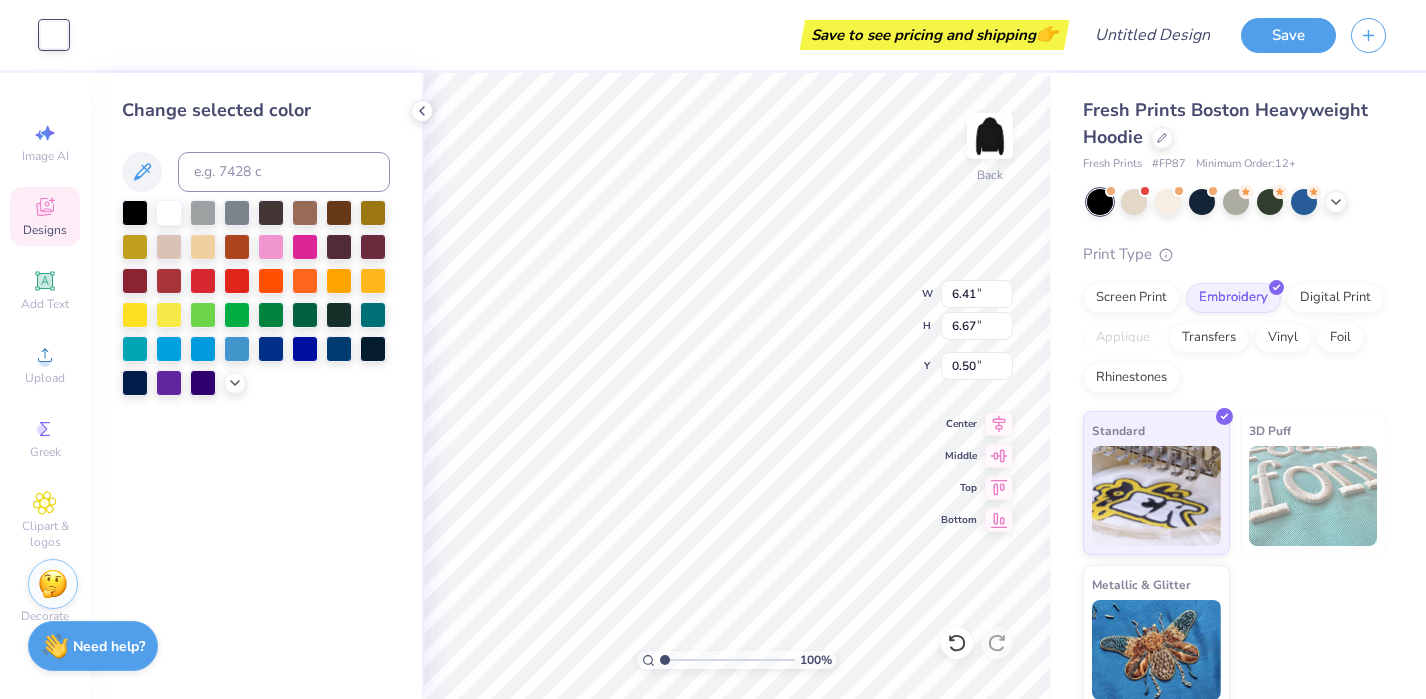 type on "4.58" 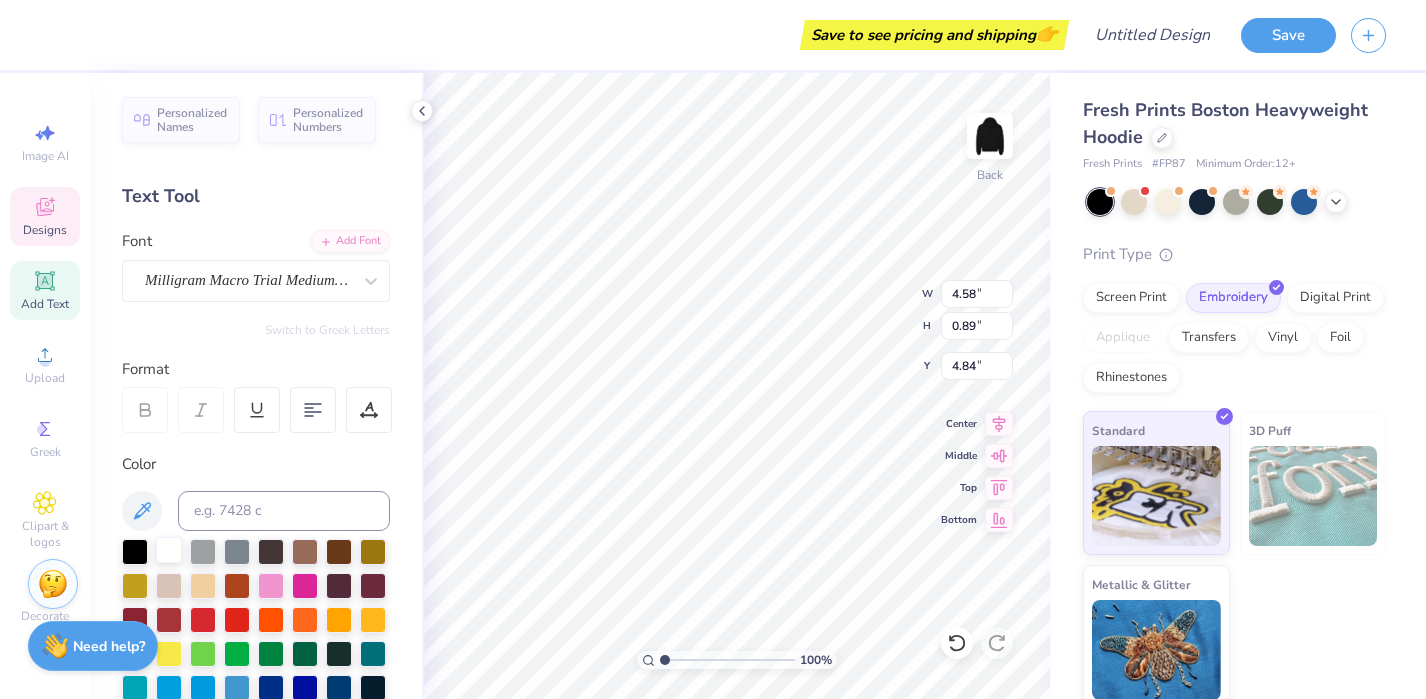 click at bounding box center (169, 550) 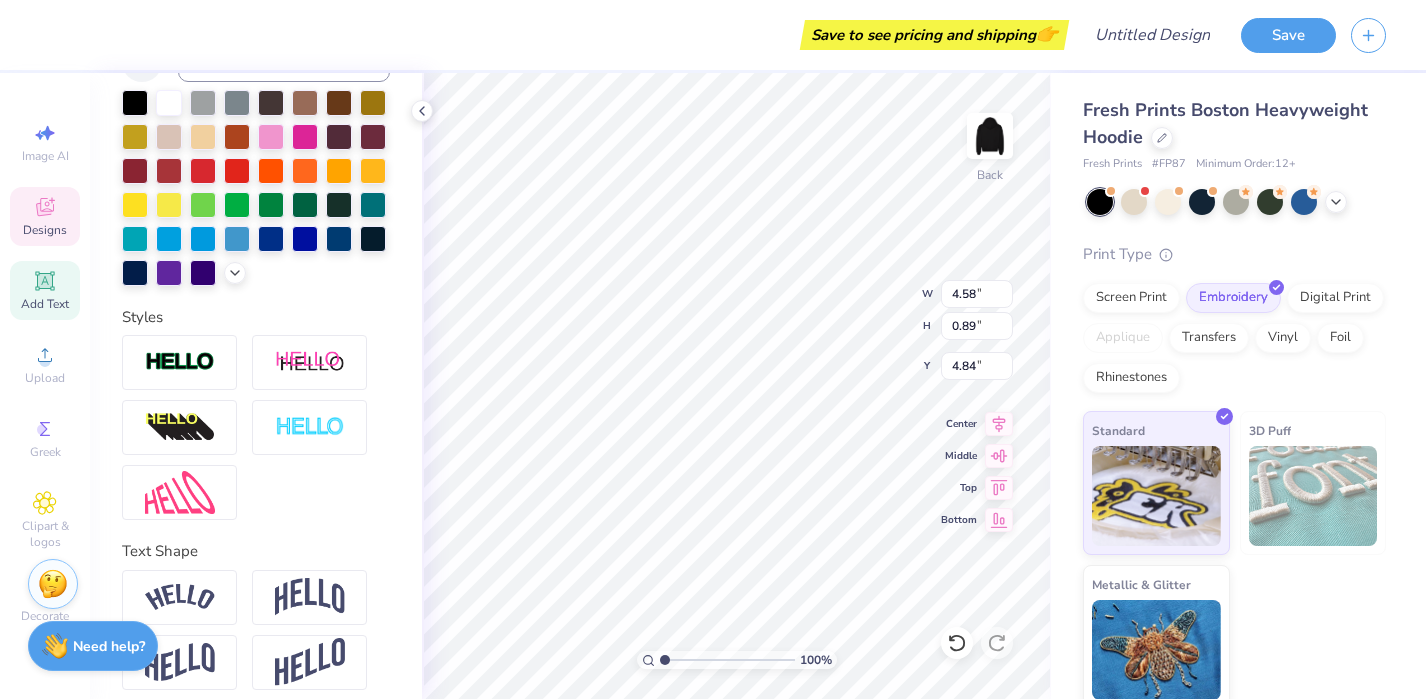 scroll, scrollTop: 443, scrollLeft: 0, axis: vertical 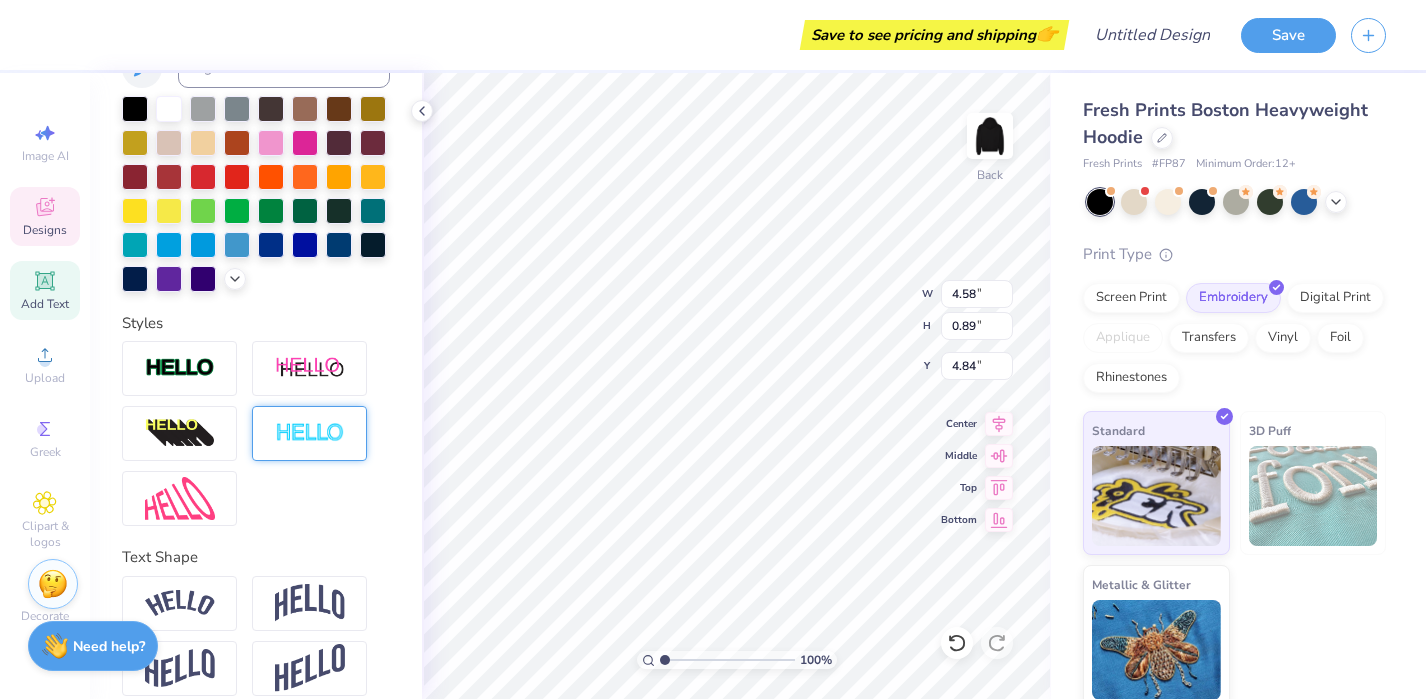 click at bounding box center [309, 433] 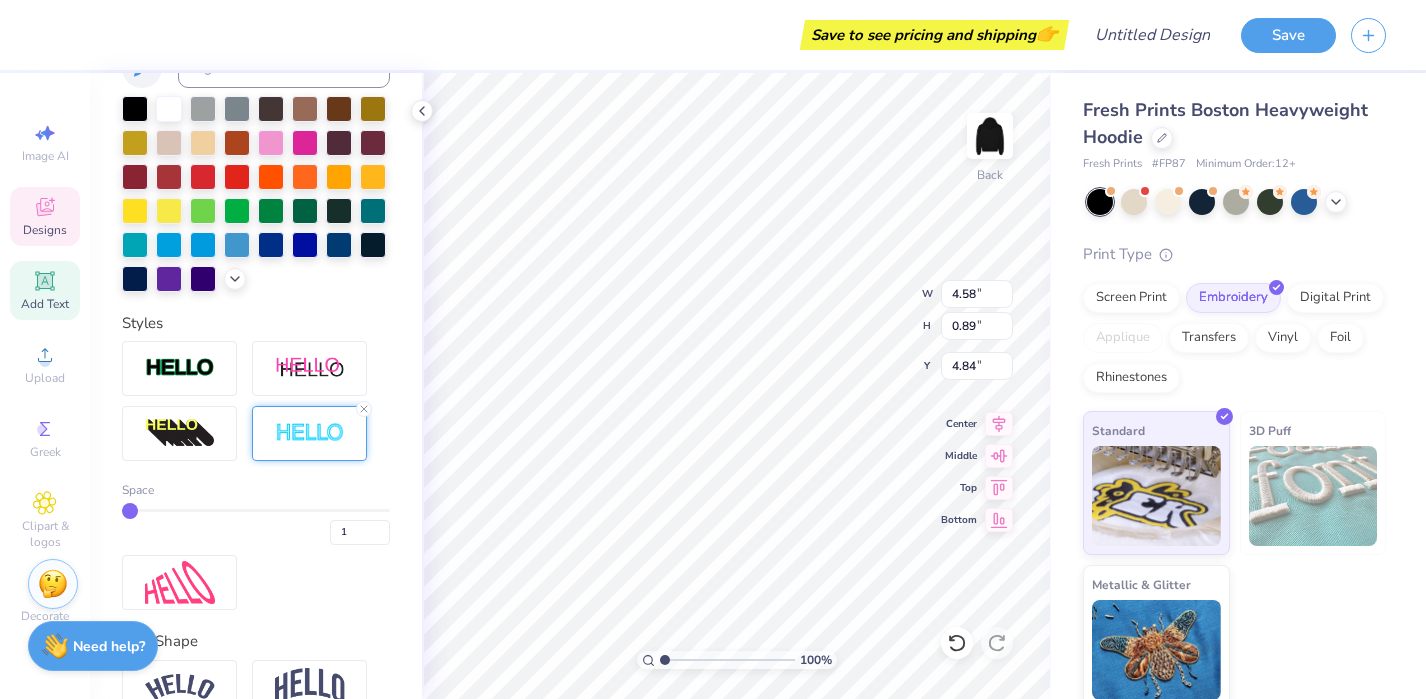 type on "4.60" 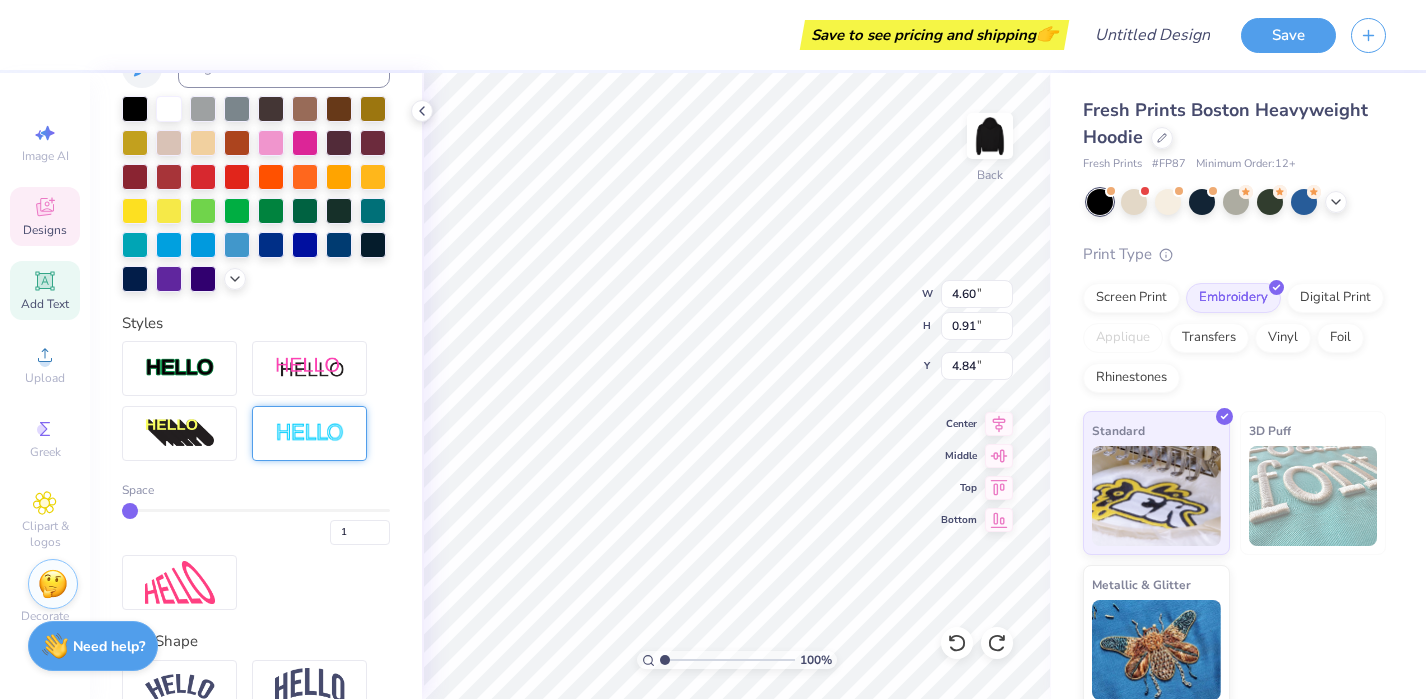 type on "4.58" 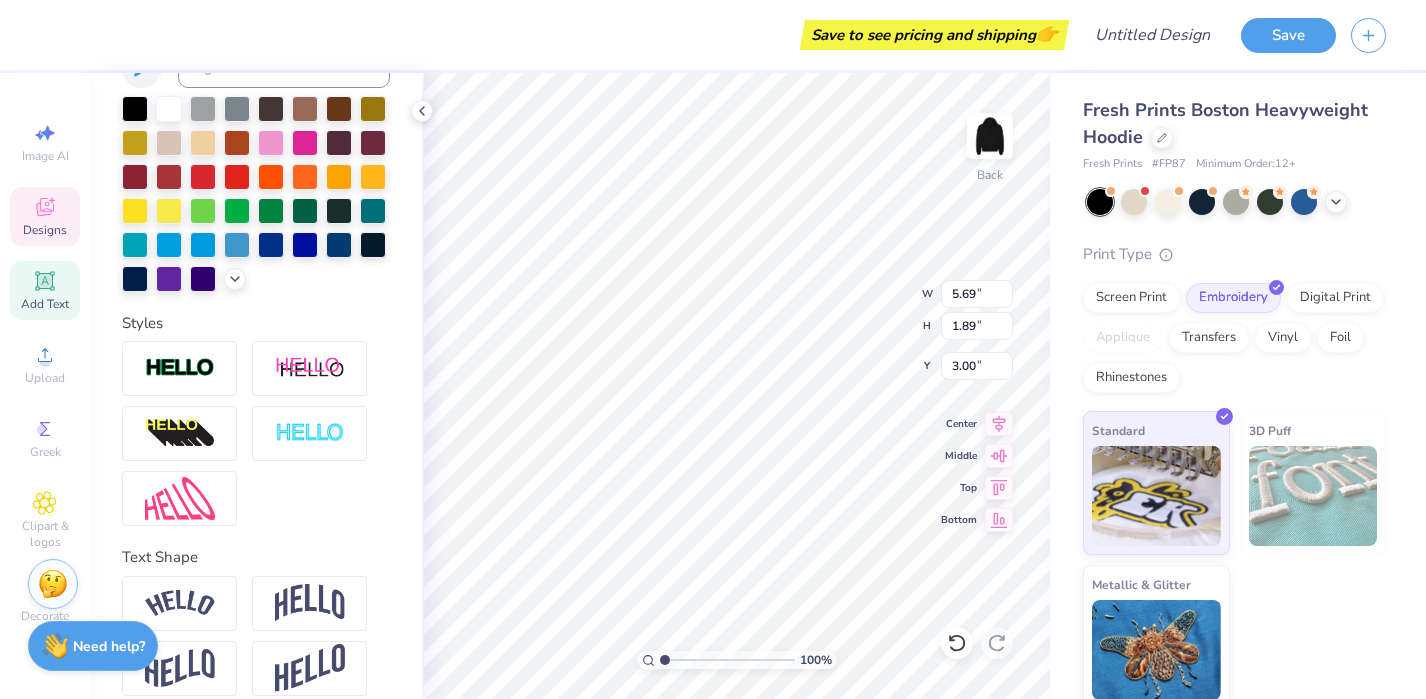 type on "C" 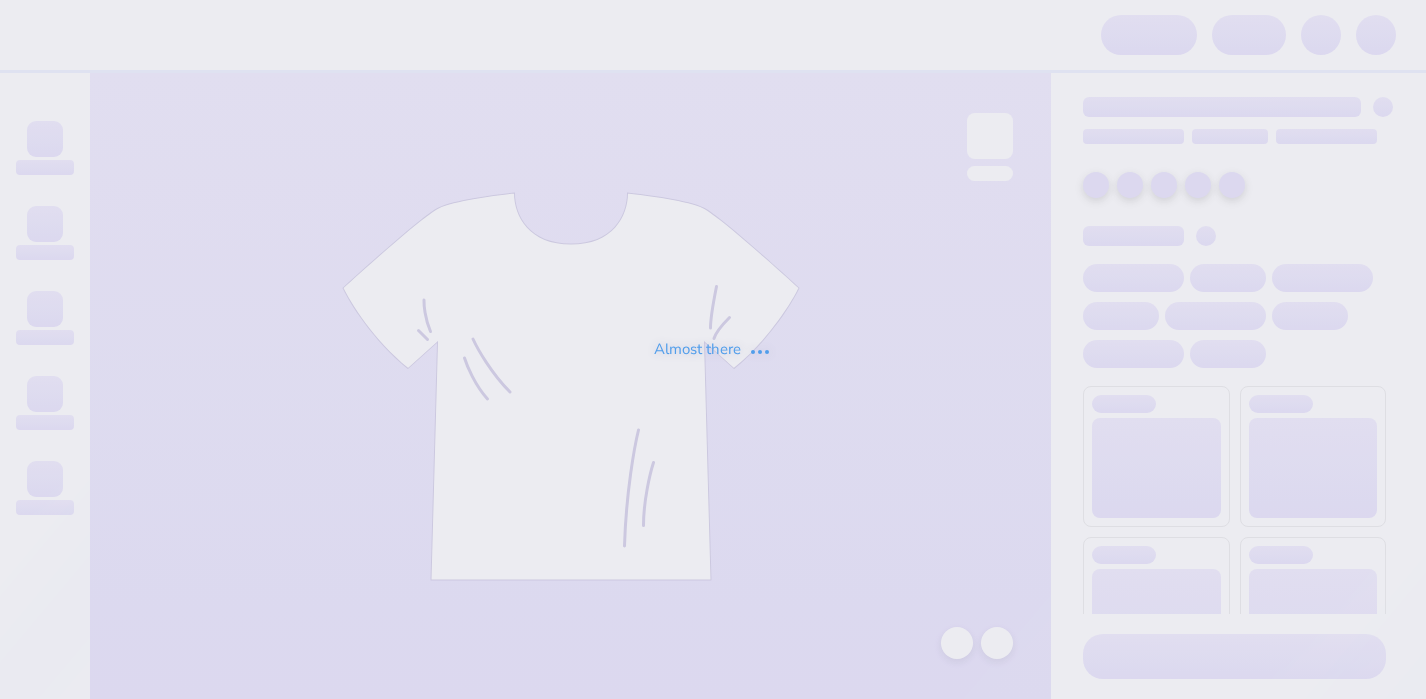 scroll, scrollTop: 0, scrollLeft: 0, axis: both 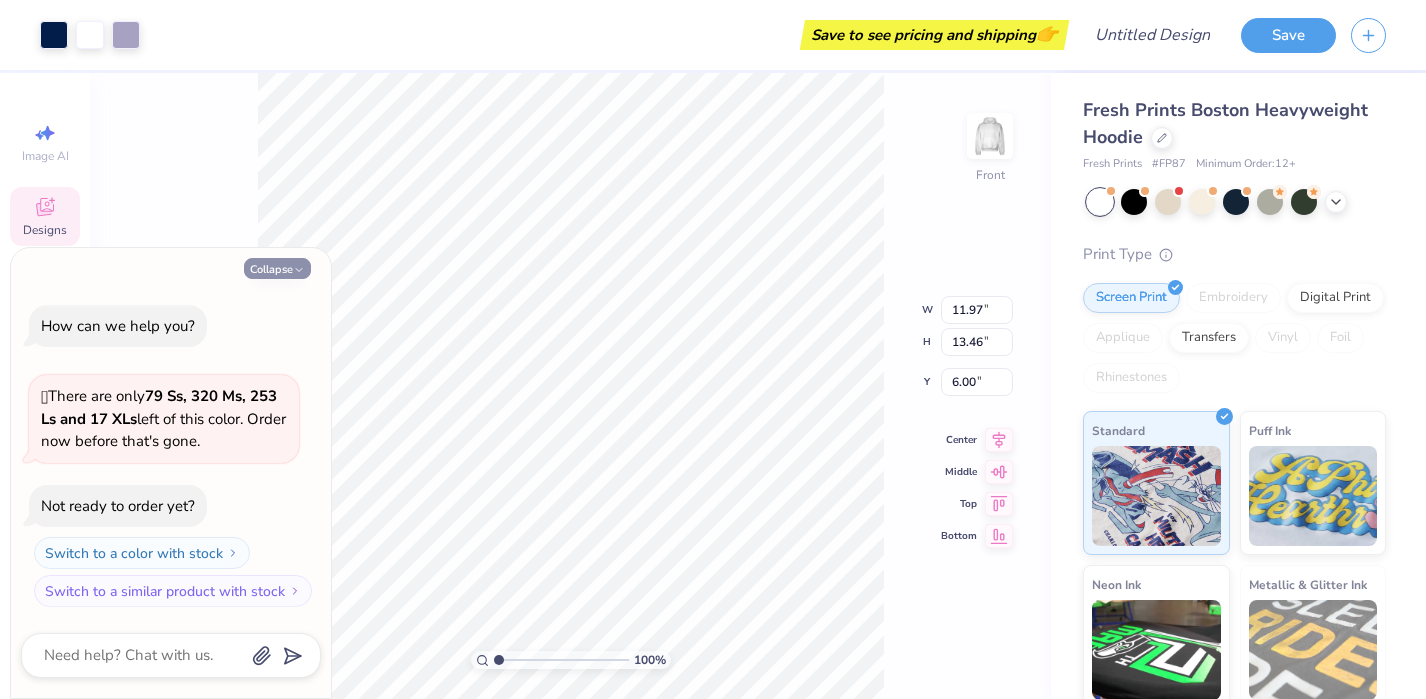 click on "Collapse" at bounding box center (277, 268) 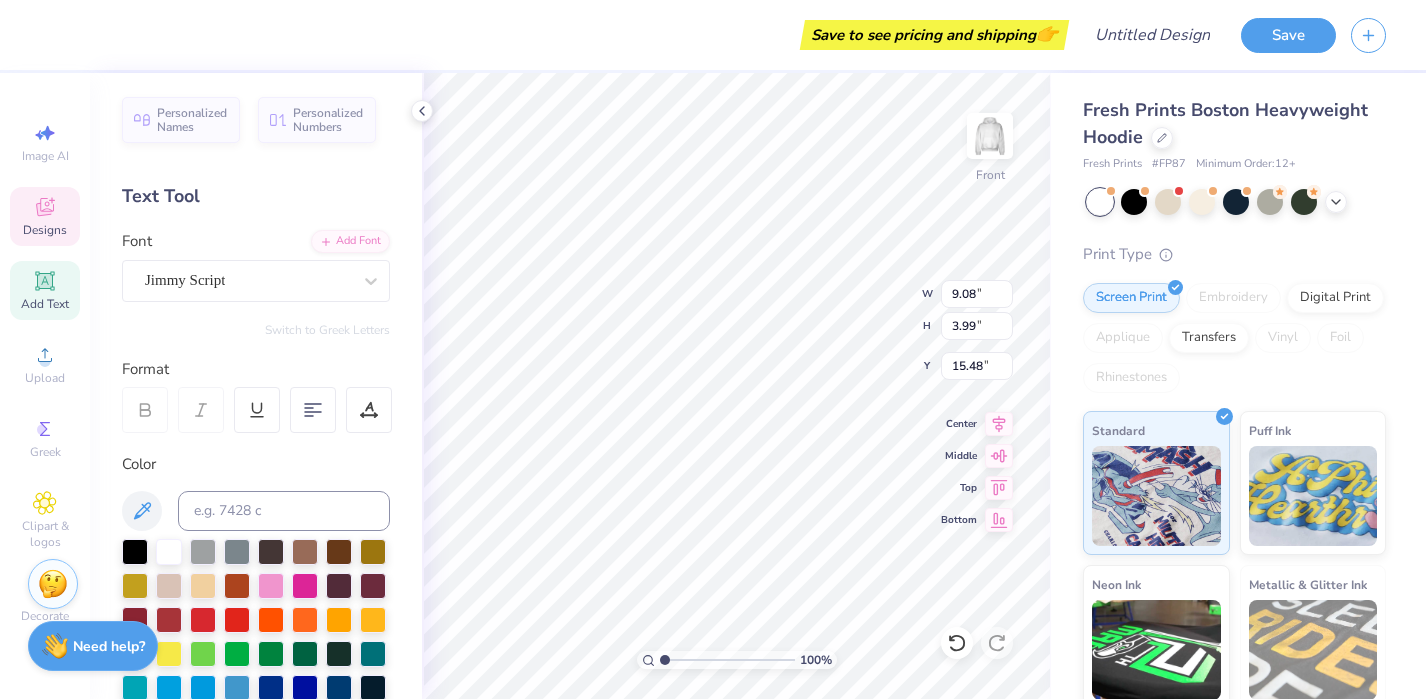 scroll, scrollTop: 0, scrollLeft: 1, axis: horizontal 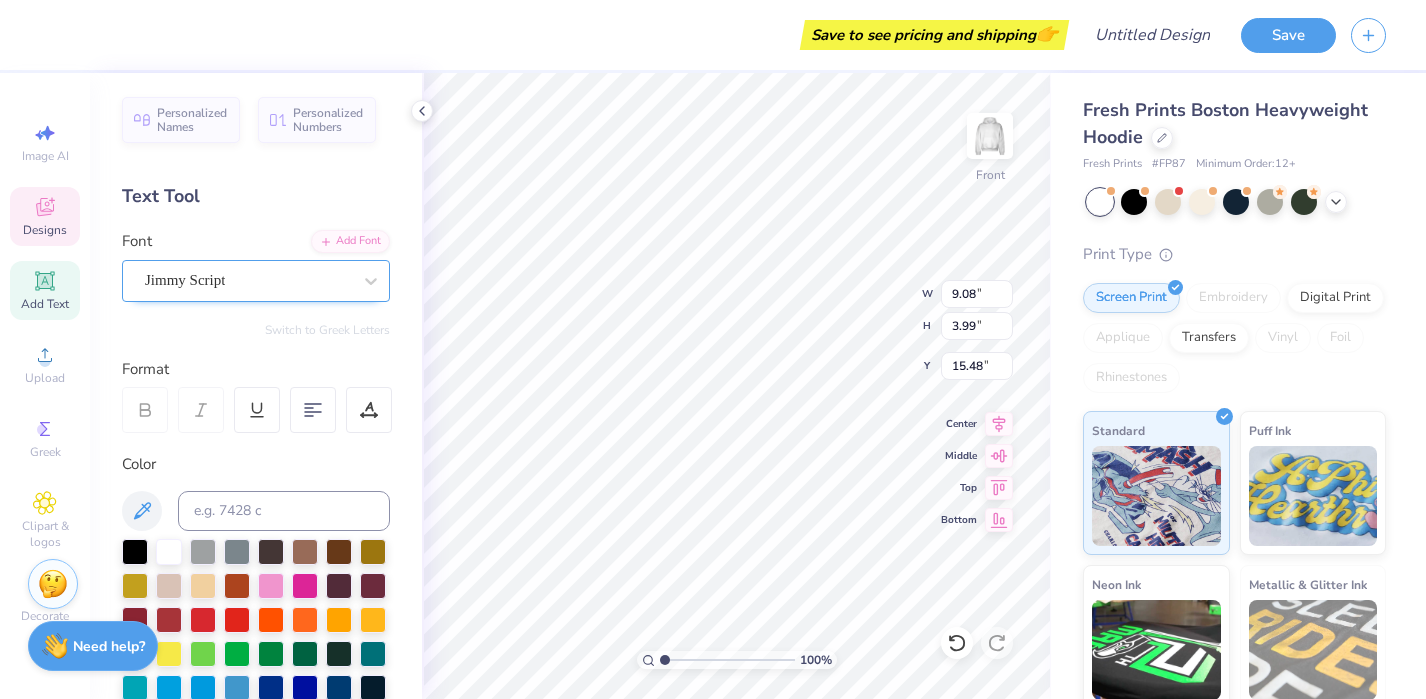 type on "AKDPHI" 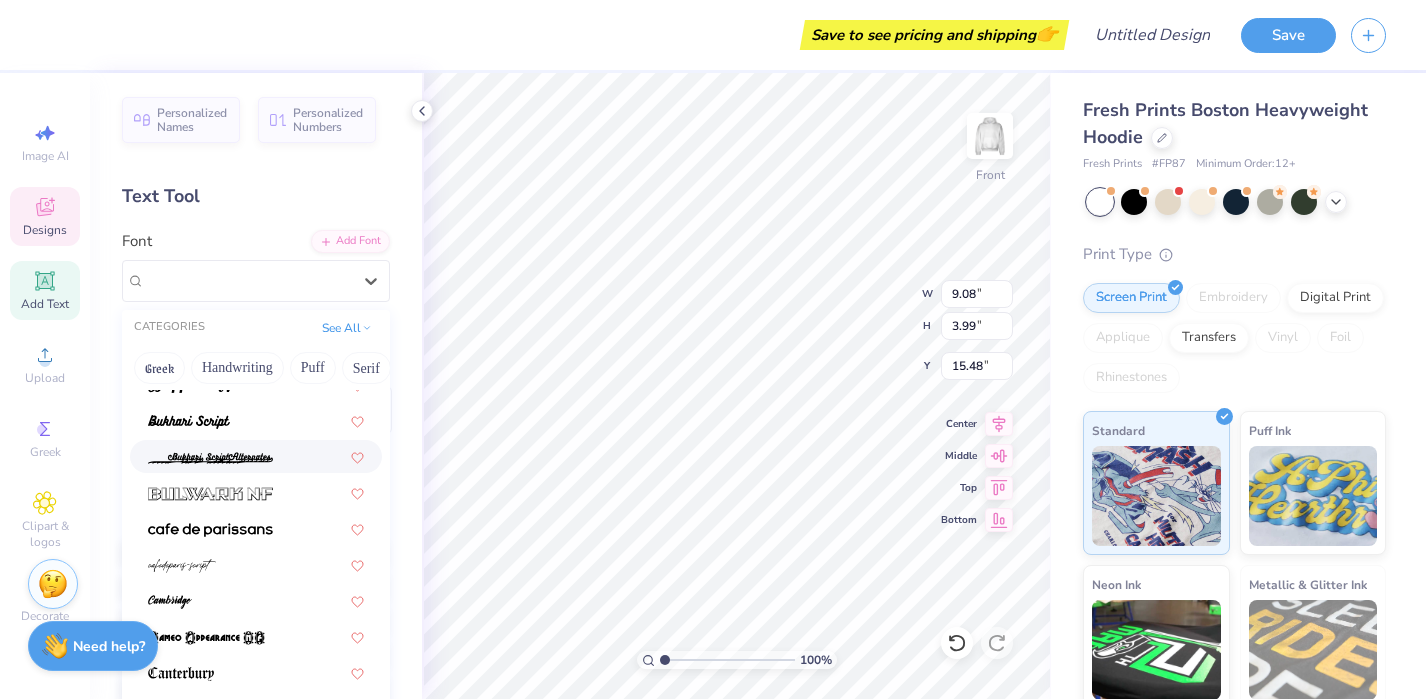 scroll, scrollTop: 2004, scrollLeft: 0, axis: vertical 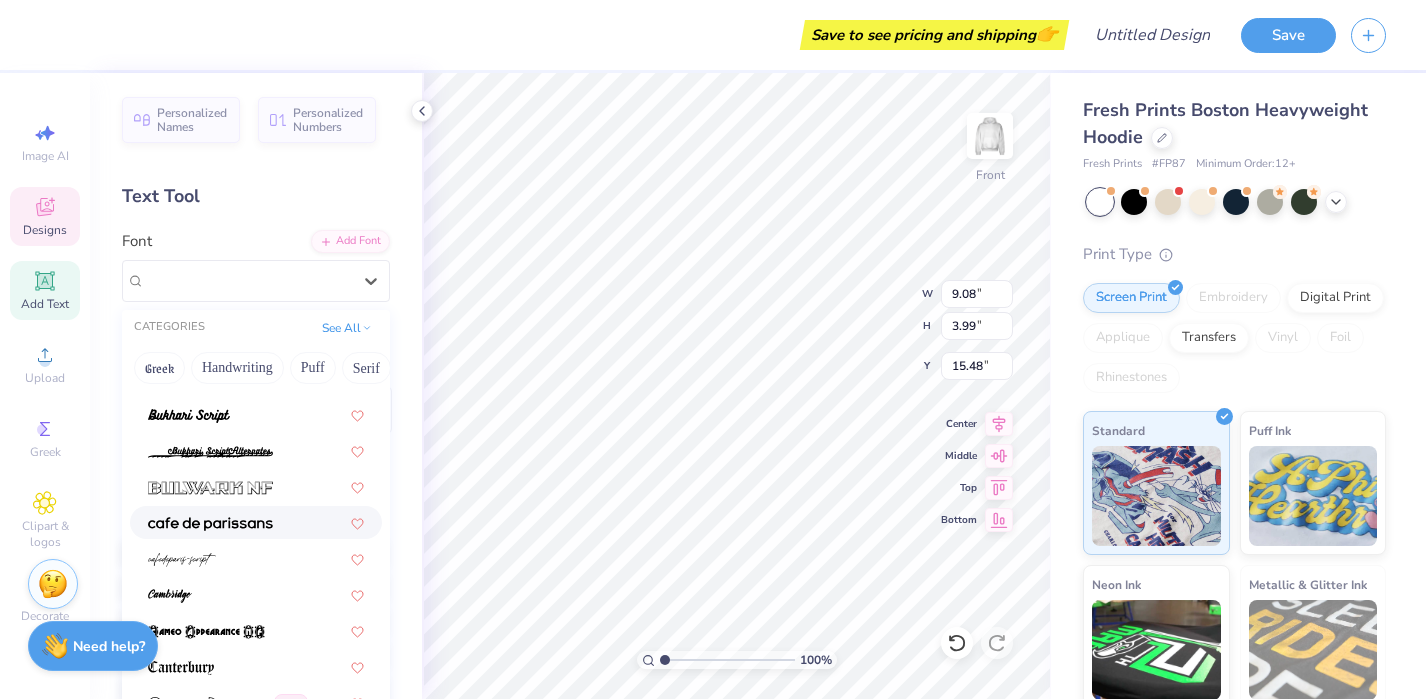 click at bounding box center [256, 522] 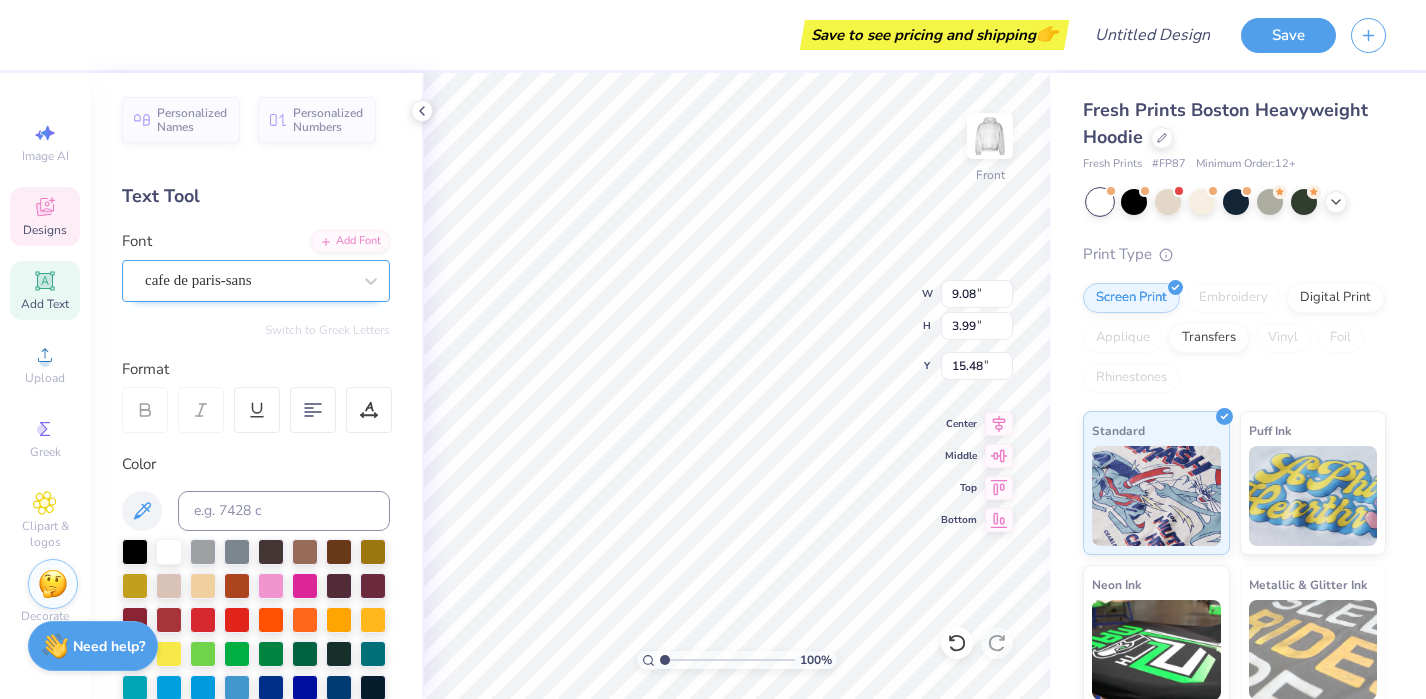click on "cafe de paris-sans" at bounding box center [248, 280] 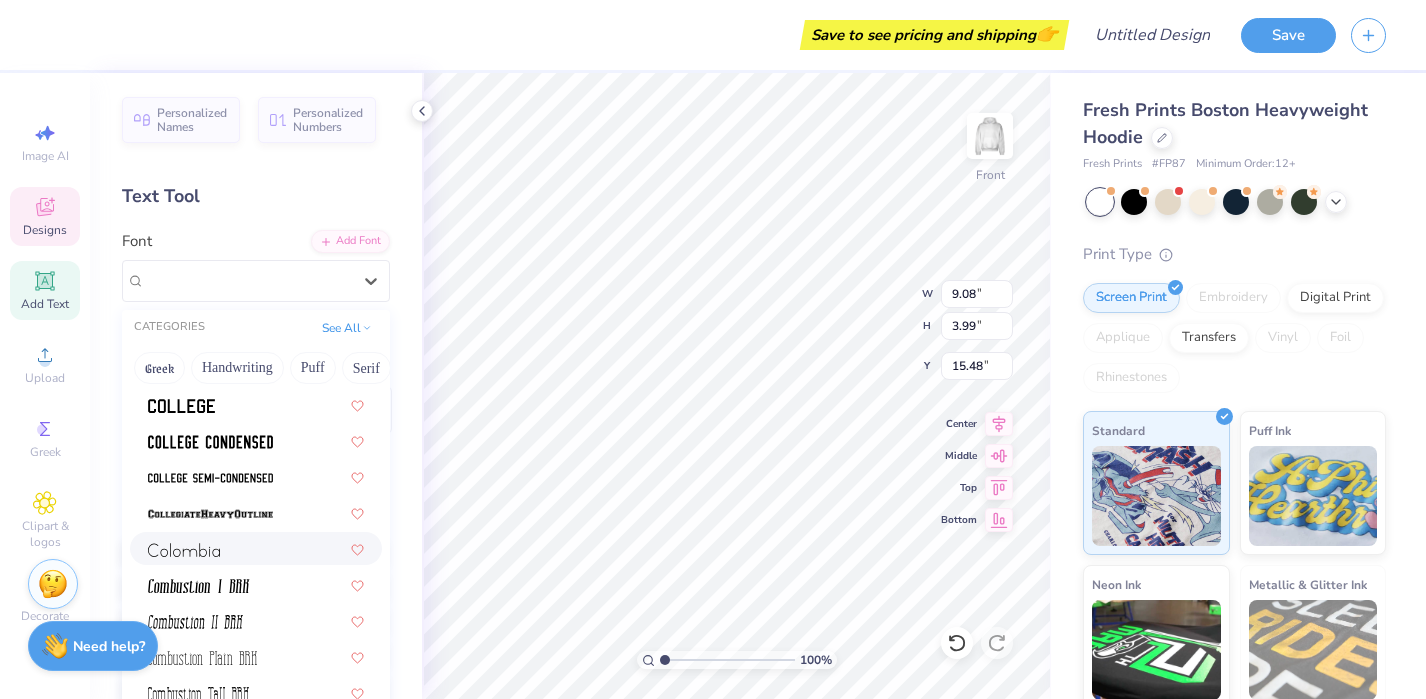 scroll, scrollTop: 2729, scrollLeft: 0, axis: vertical 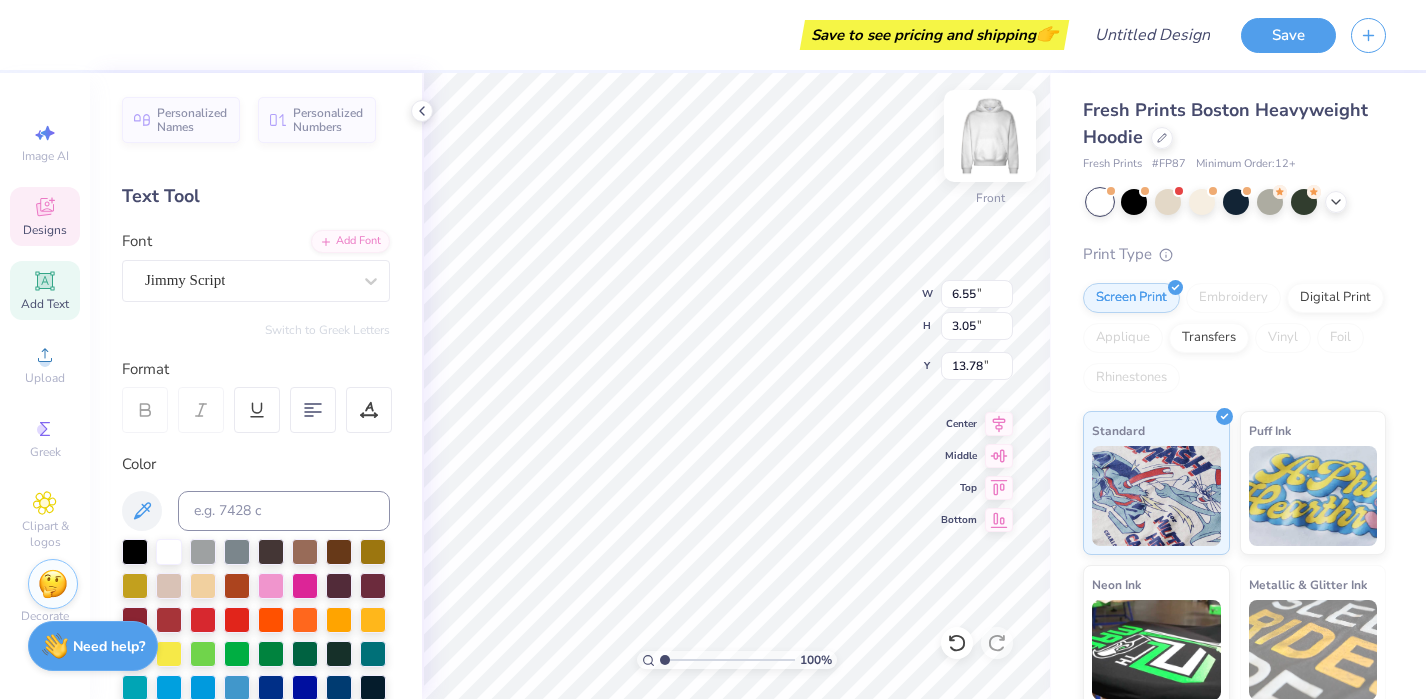 type on "6.55" 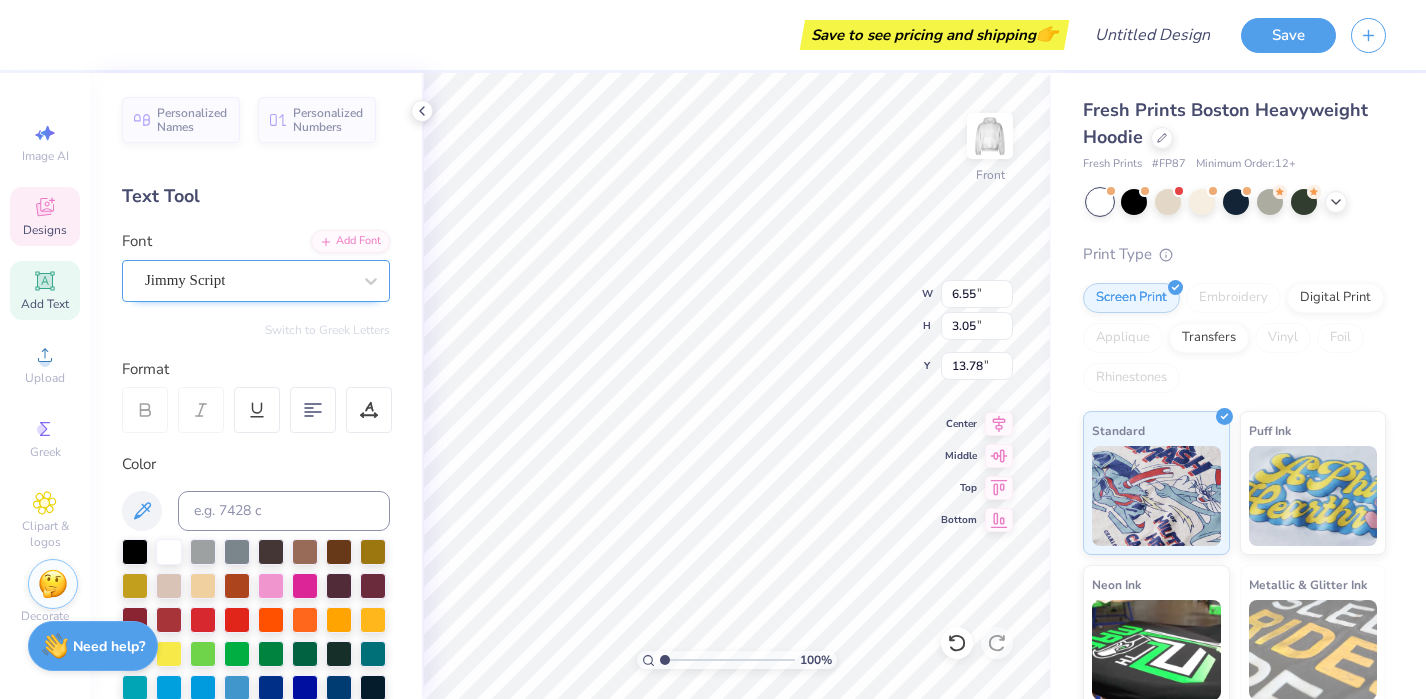 type on "CUE IN:" 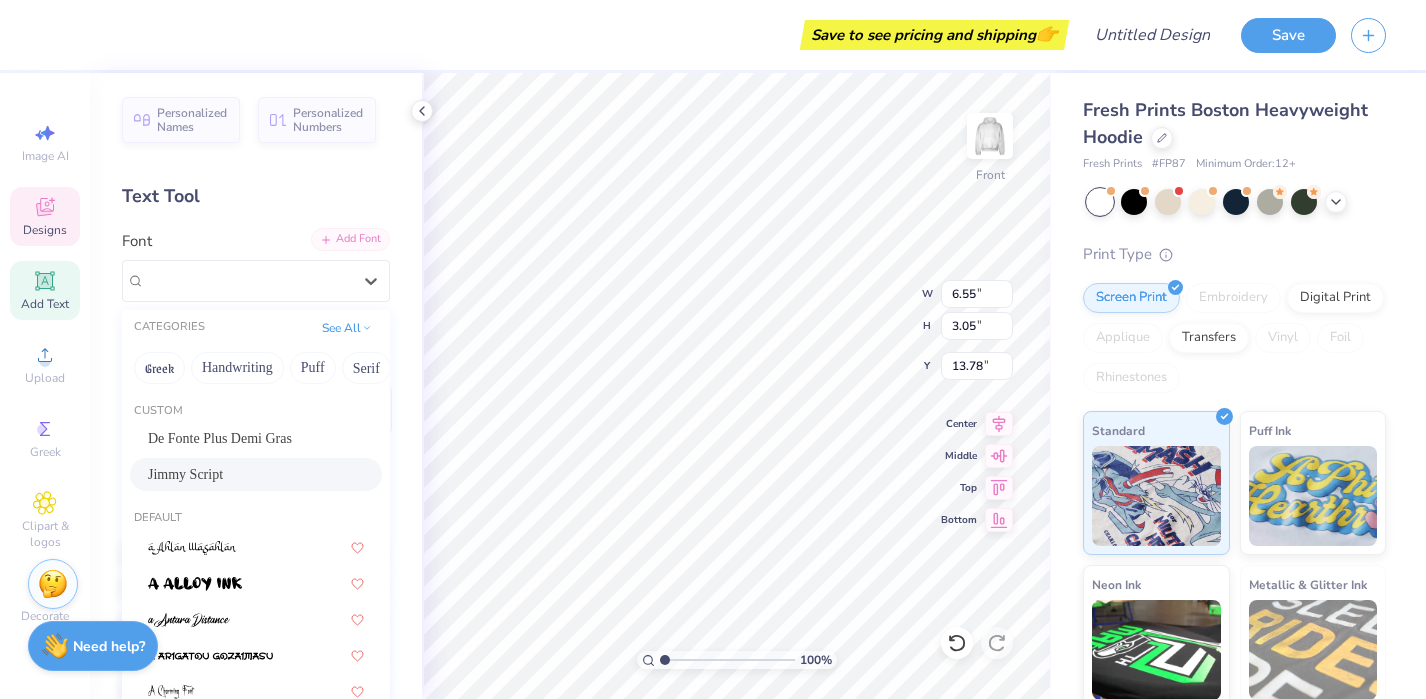 click on "Add Font" at bounding box center [350, 239] 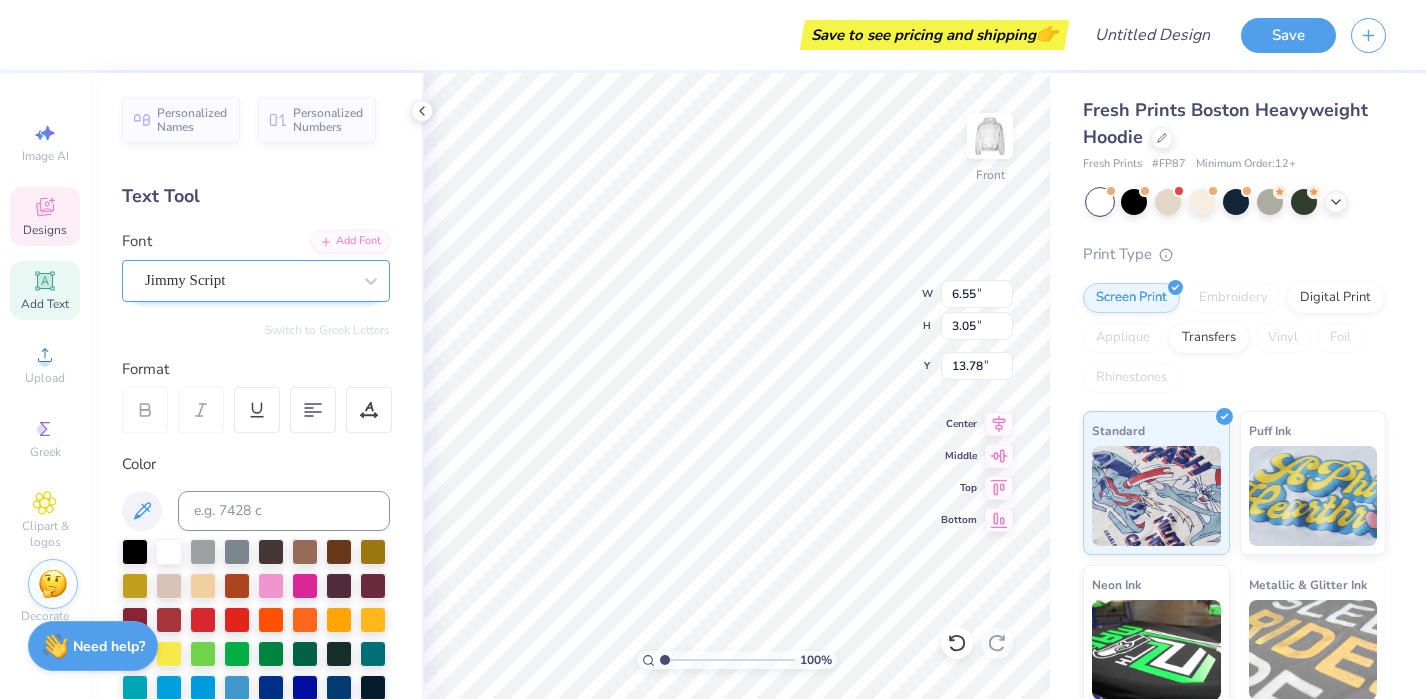 click on "Jimmy Script" at bounding box center (248, 280) 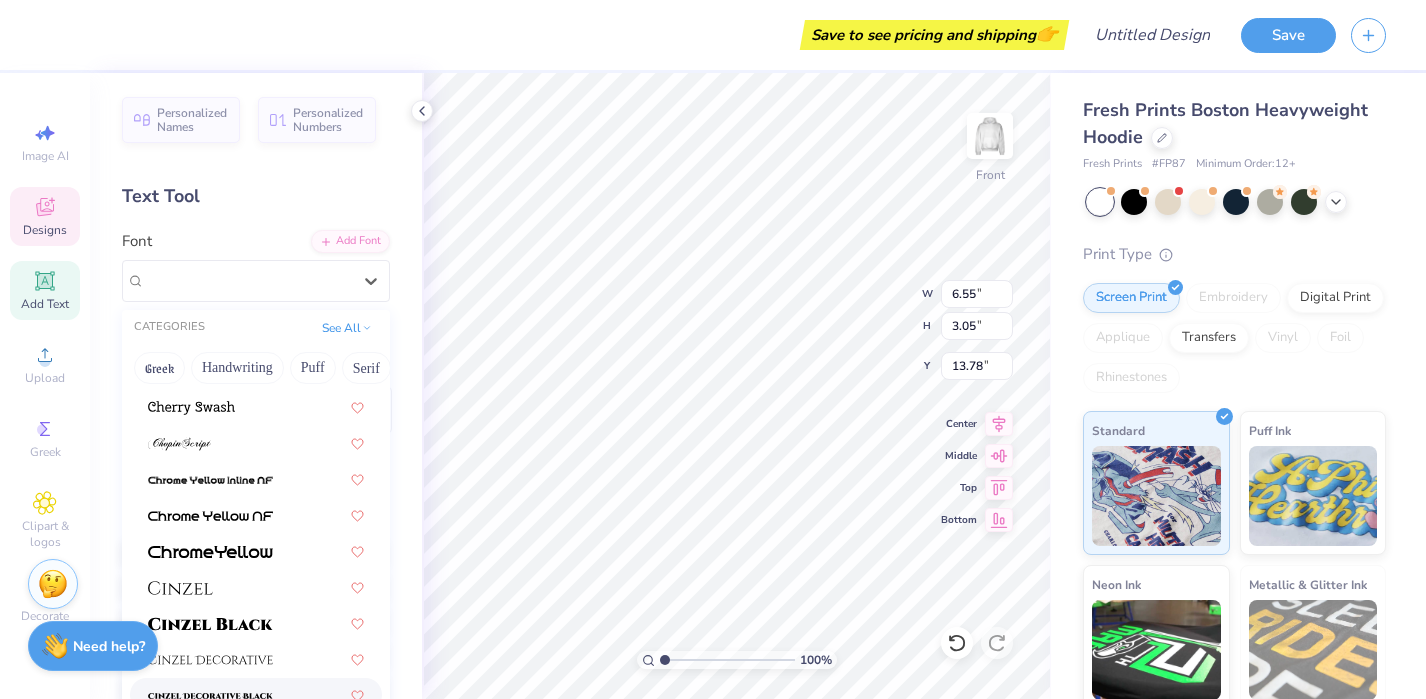 scroll, scrollTop: 2321, scrollLeft: 0, axis: vertical 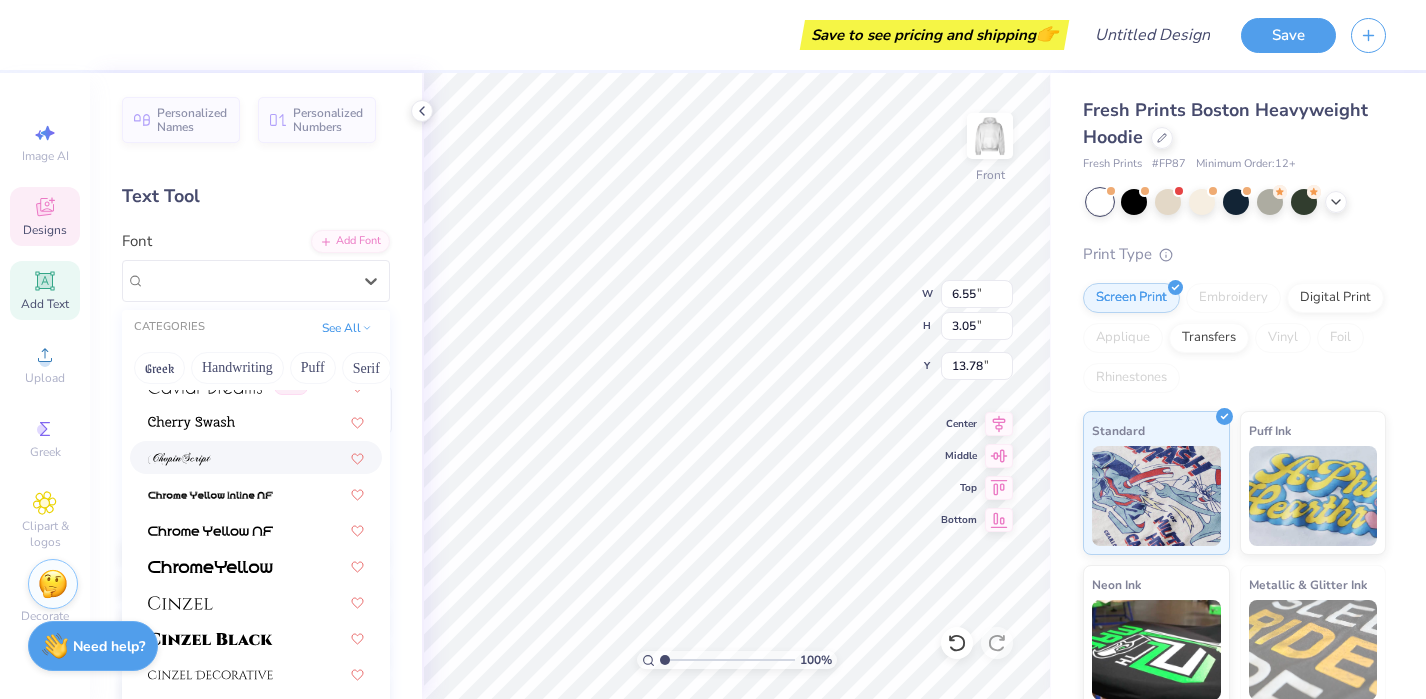 click at bounding box center (256, 457) 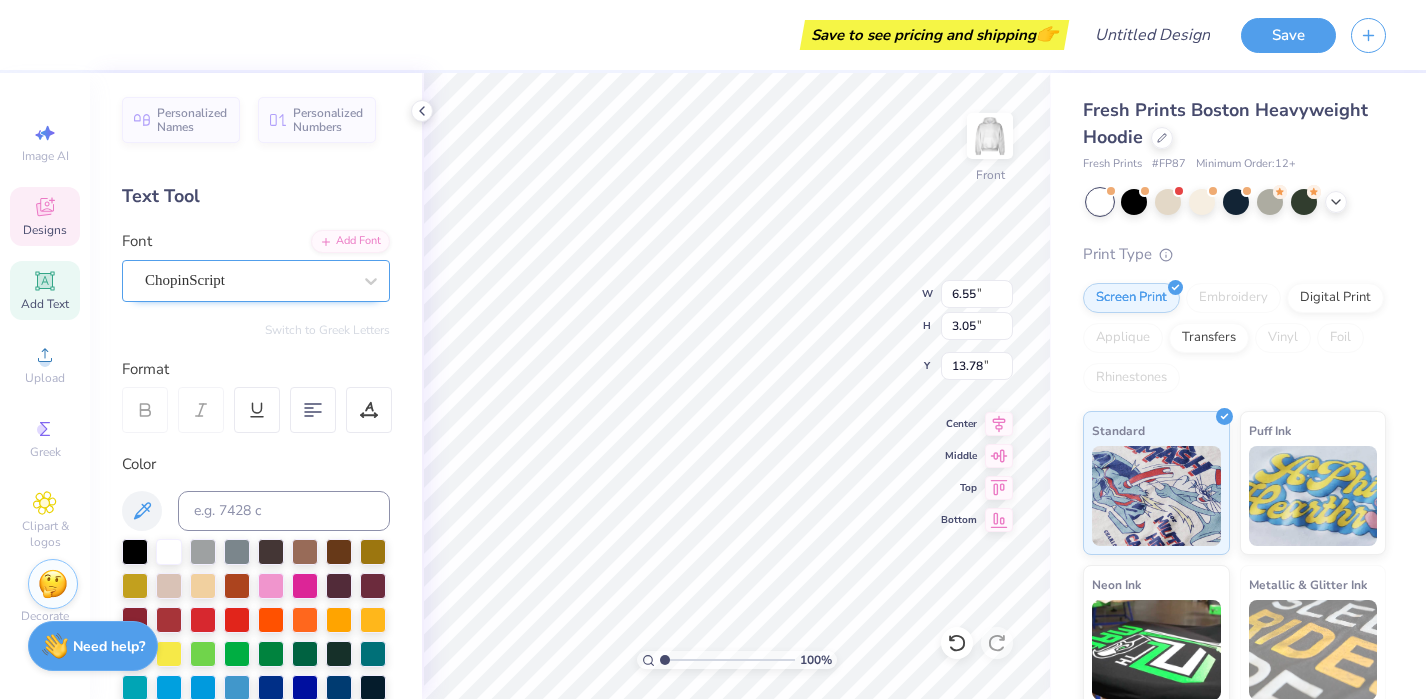 click on "ChopinScript" at bounding box center [248, 280] 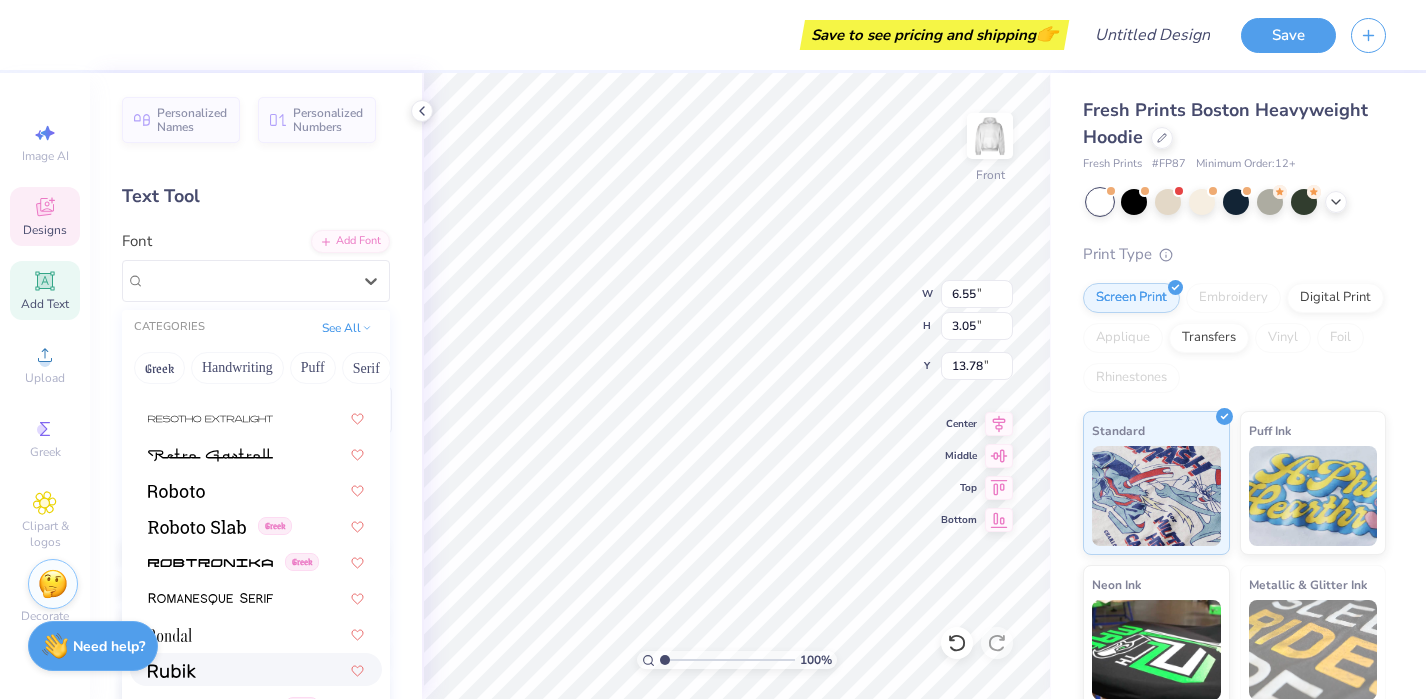 scroll, scrollTop: 8853, scrollLeft: 0, axis: vertical 